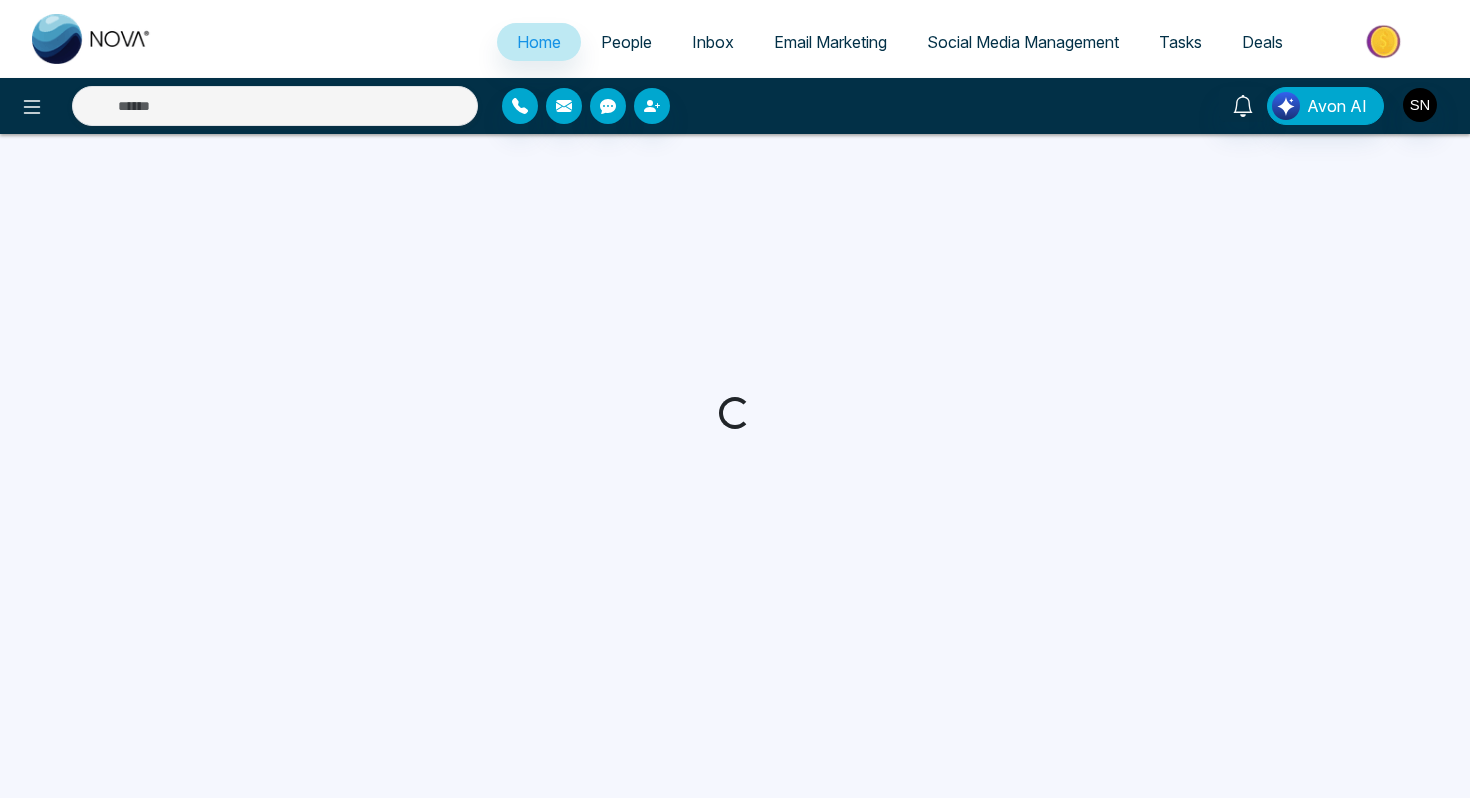 scroll, scrollTop: 0, scrollLeft: 0, axis: both 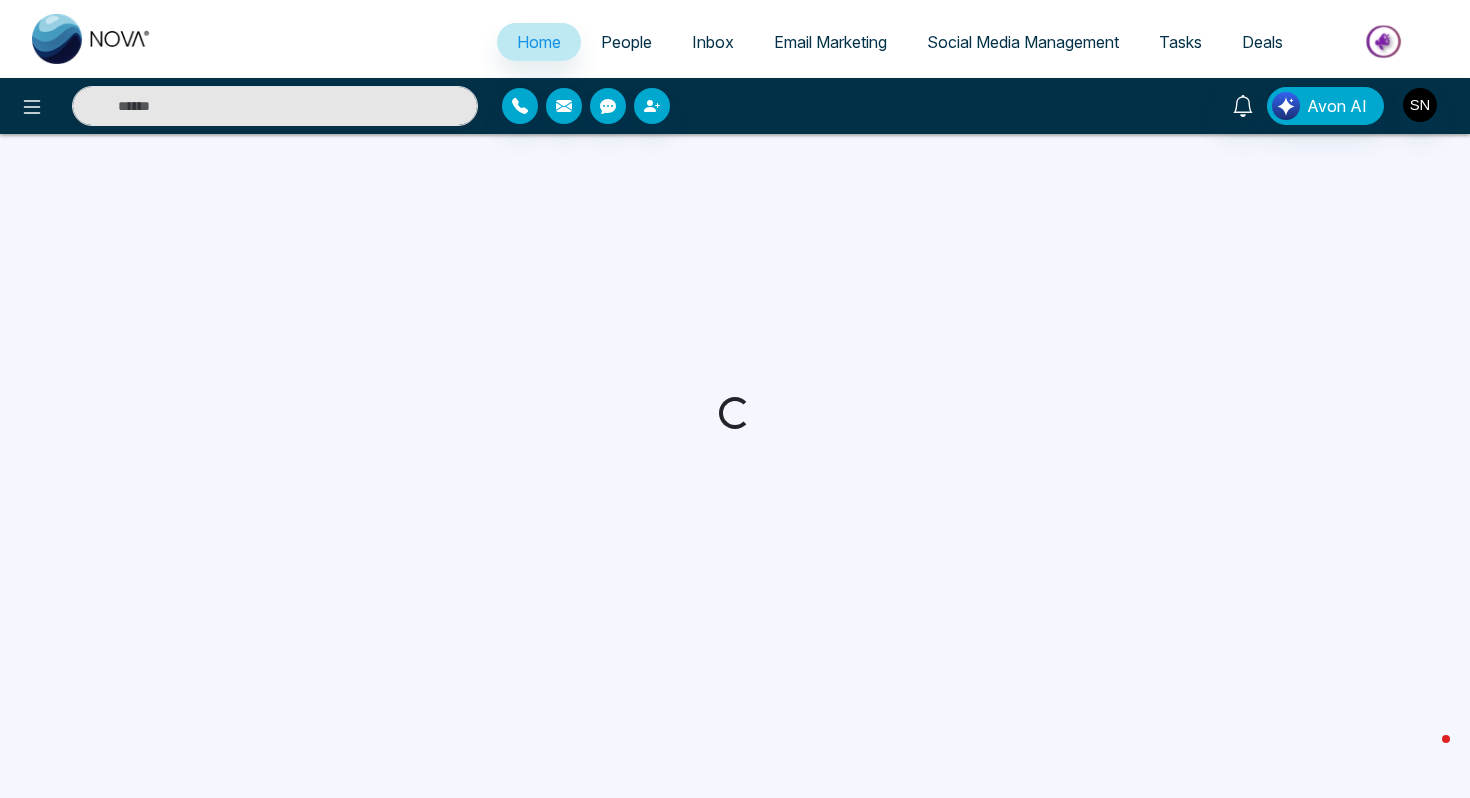 select on "*" 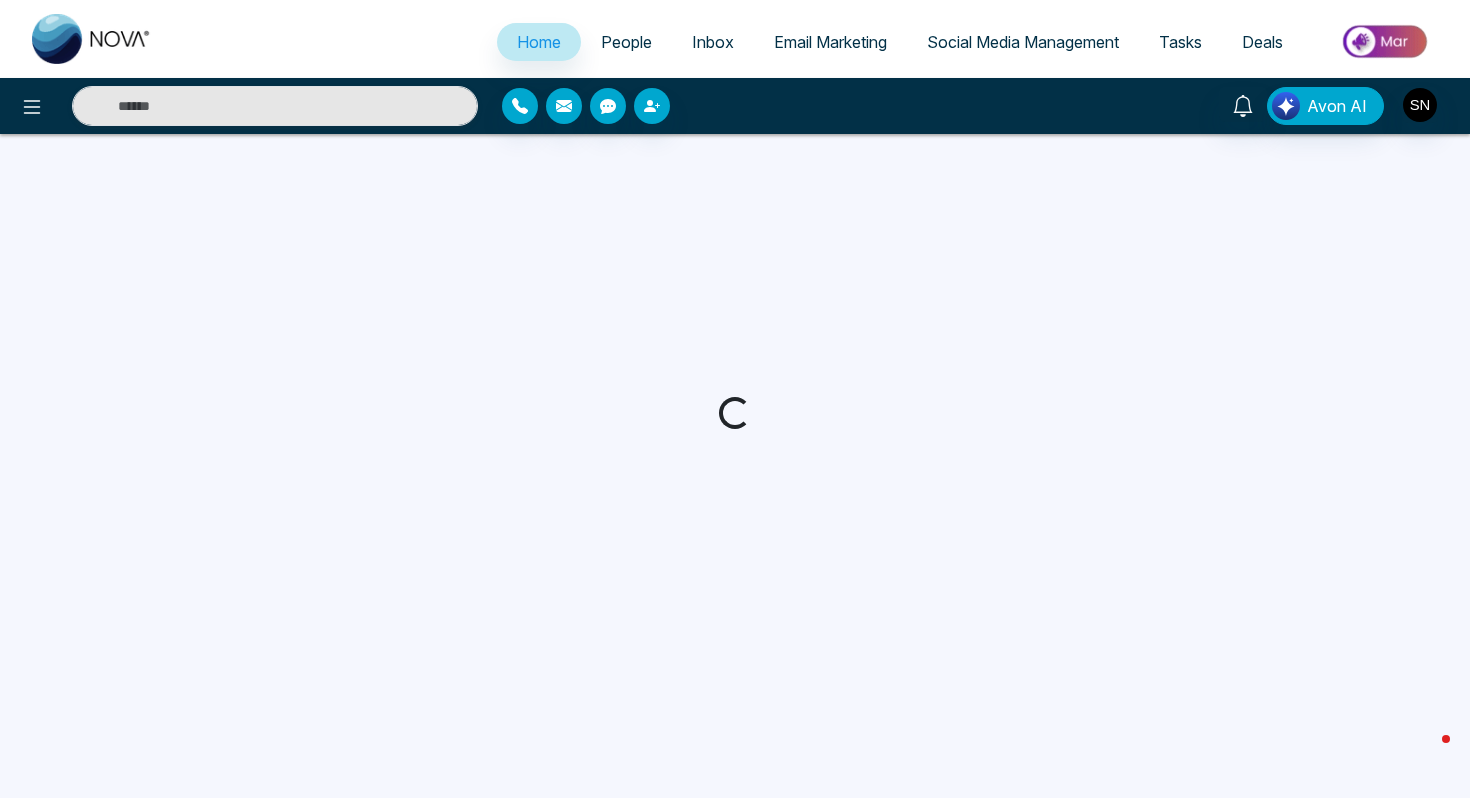 select on "*" 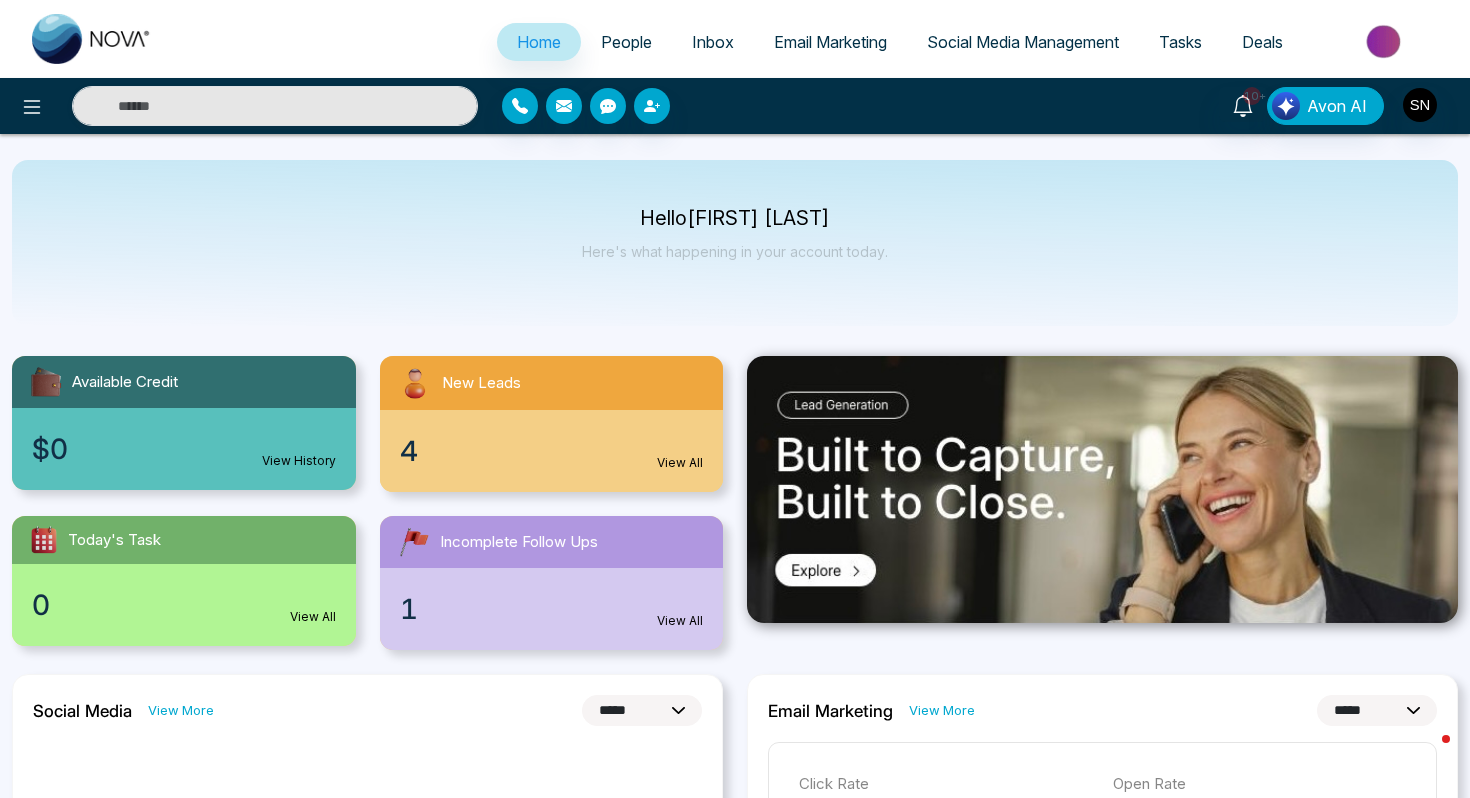 click on "People" at bounding box center [626, 42] 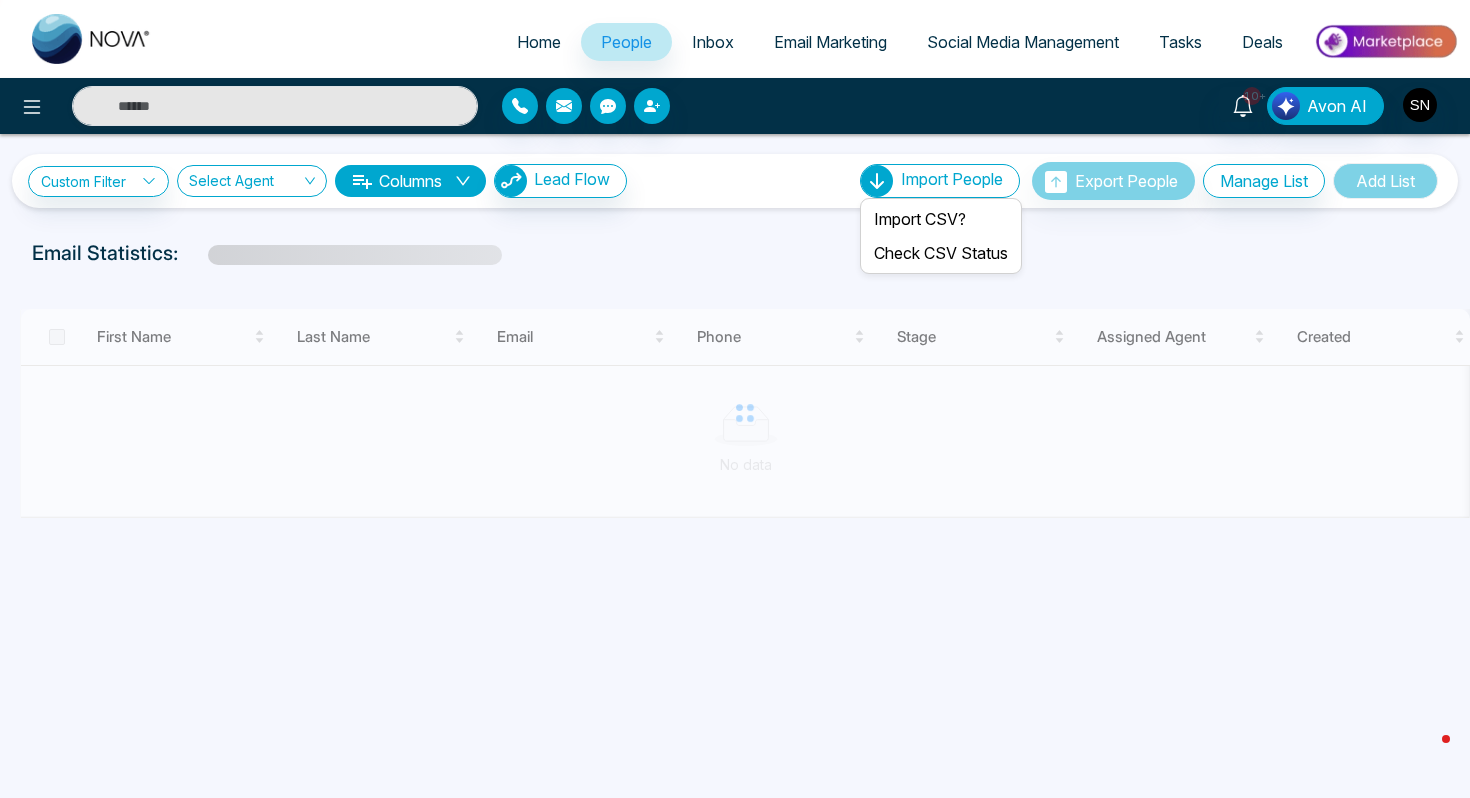 click on "Import People" at bounding box center (952, 179) 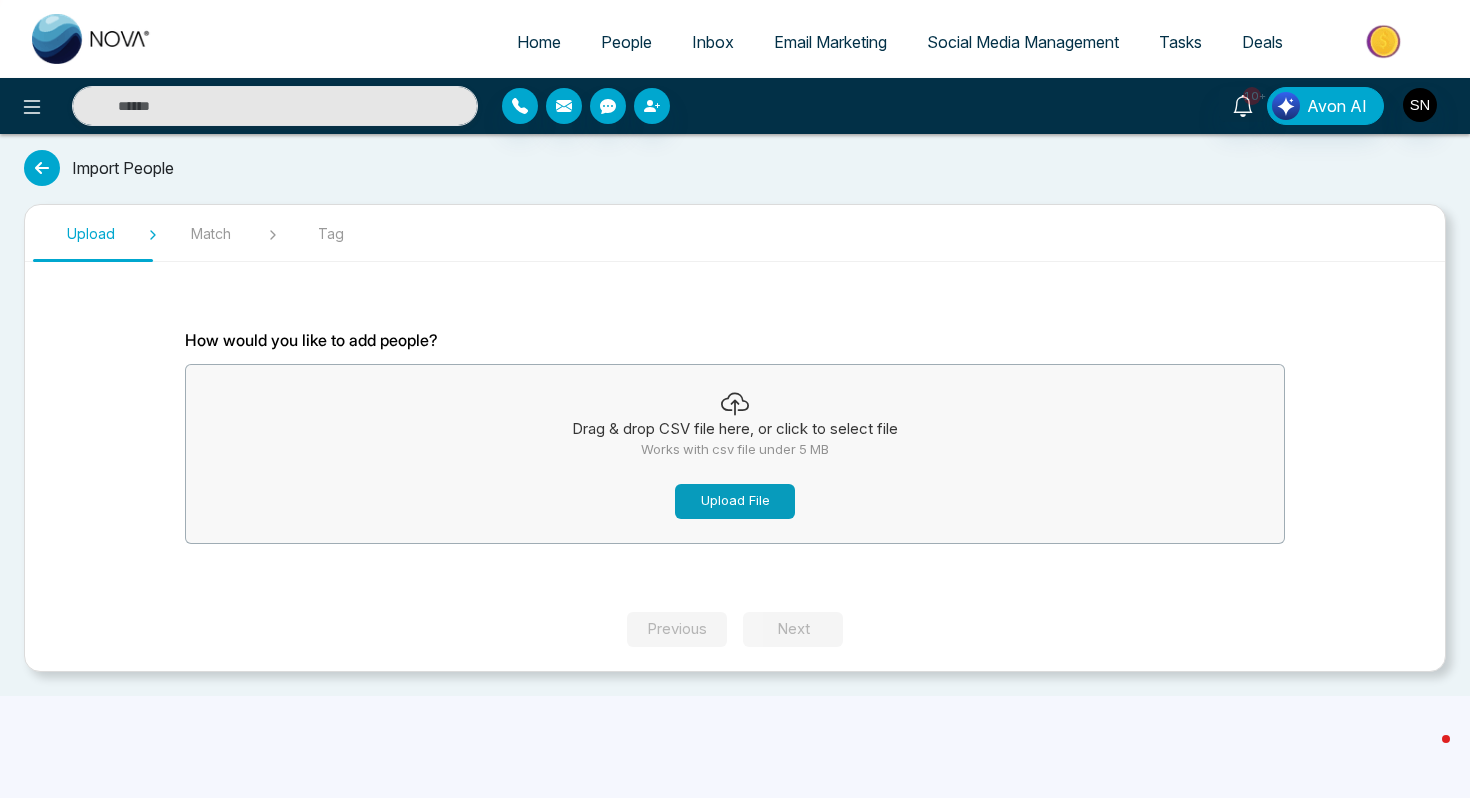 click on "Upload File" at bounding box center (735, 501) 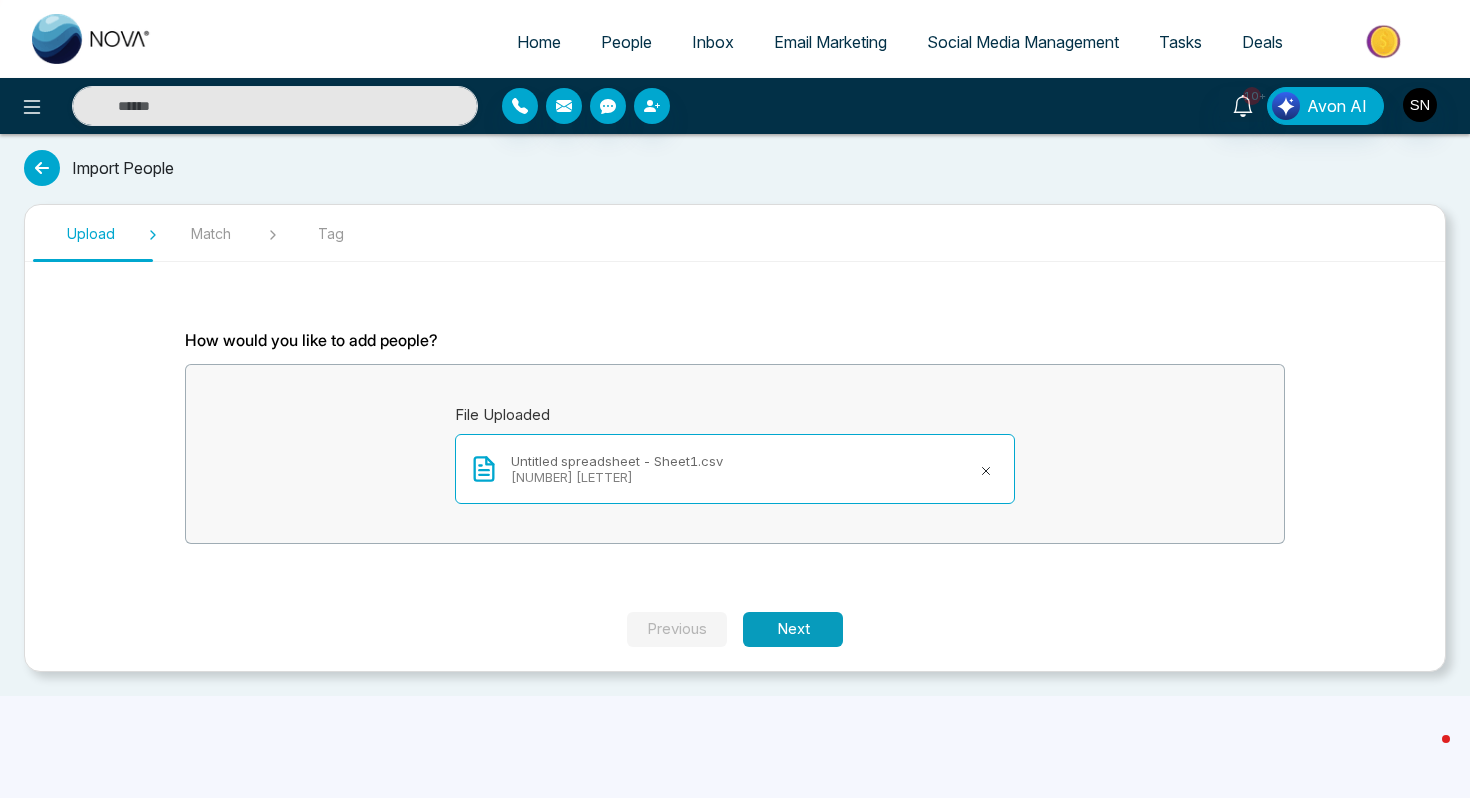 click on "Next" at bounding box center (793, 629) 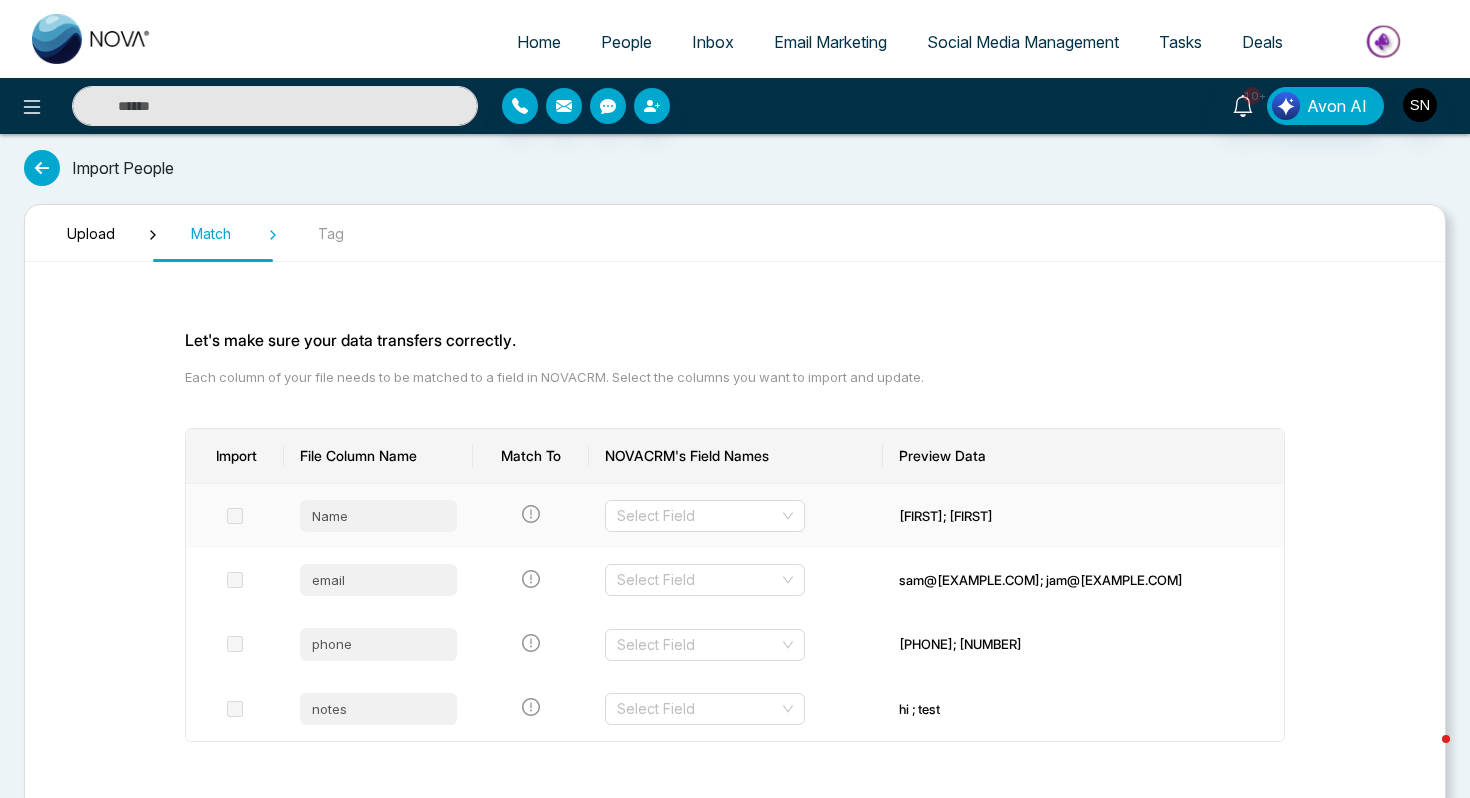 scroll, scrollTop: 100, scrollLeft: 0, axis: vertical 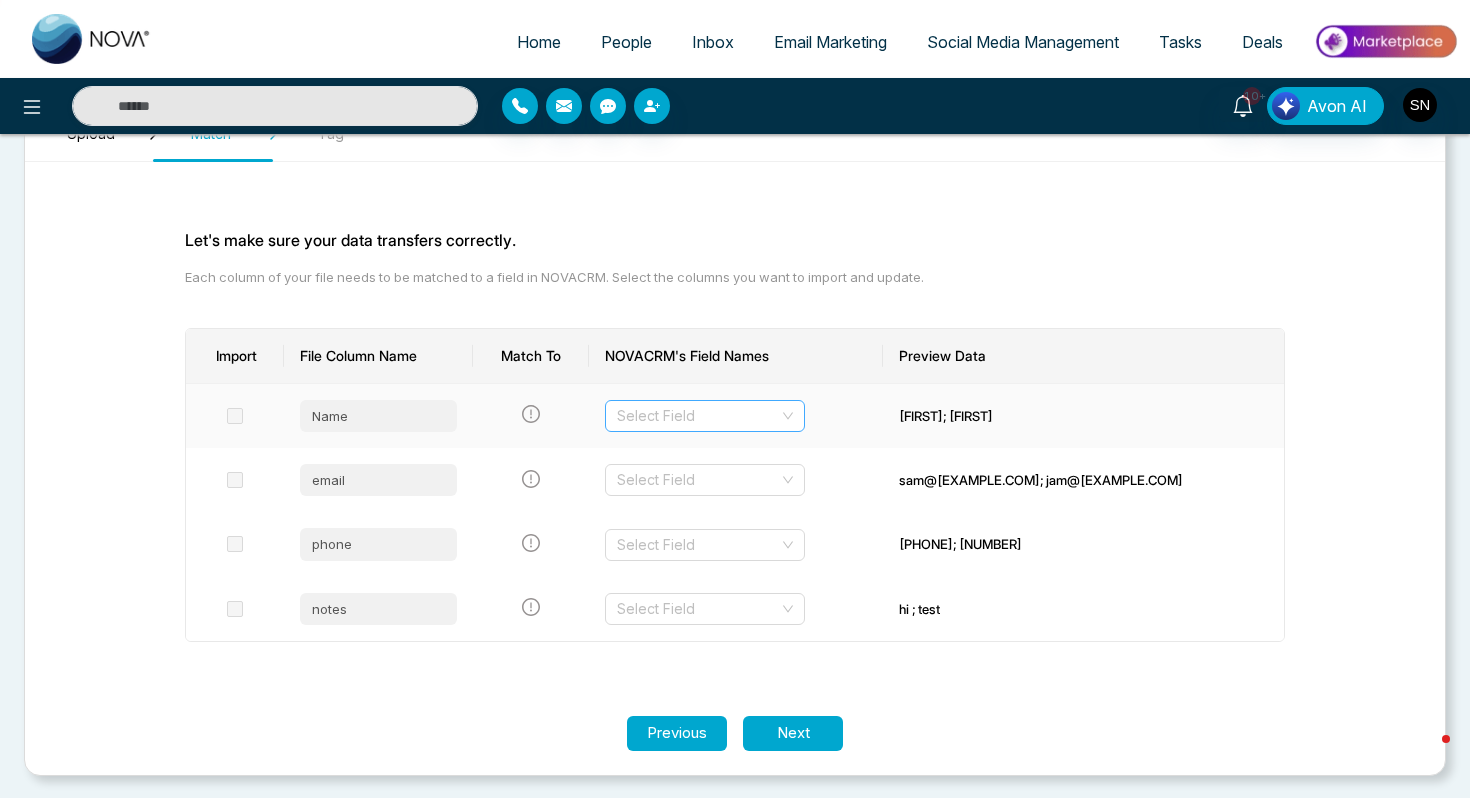 click at bounding box center [698, 416] 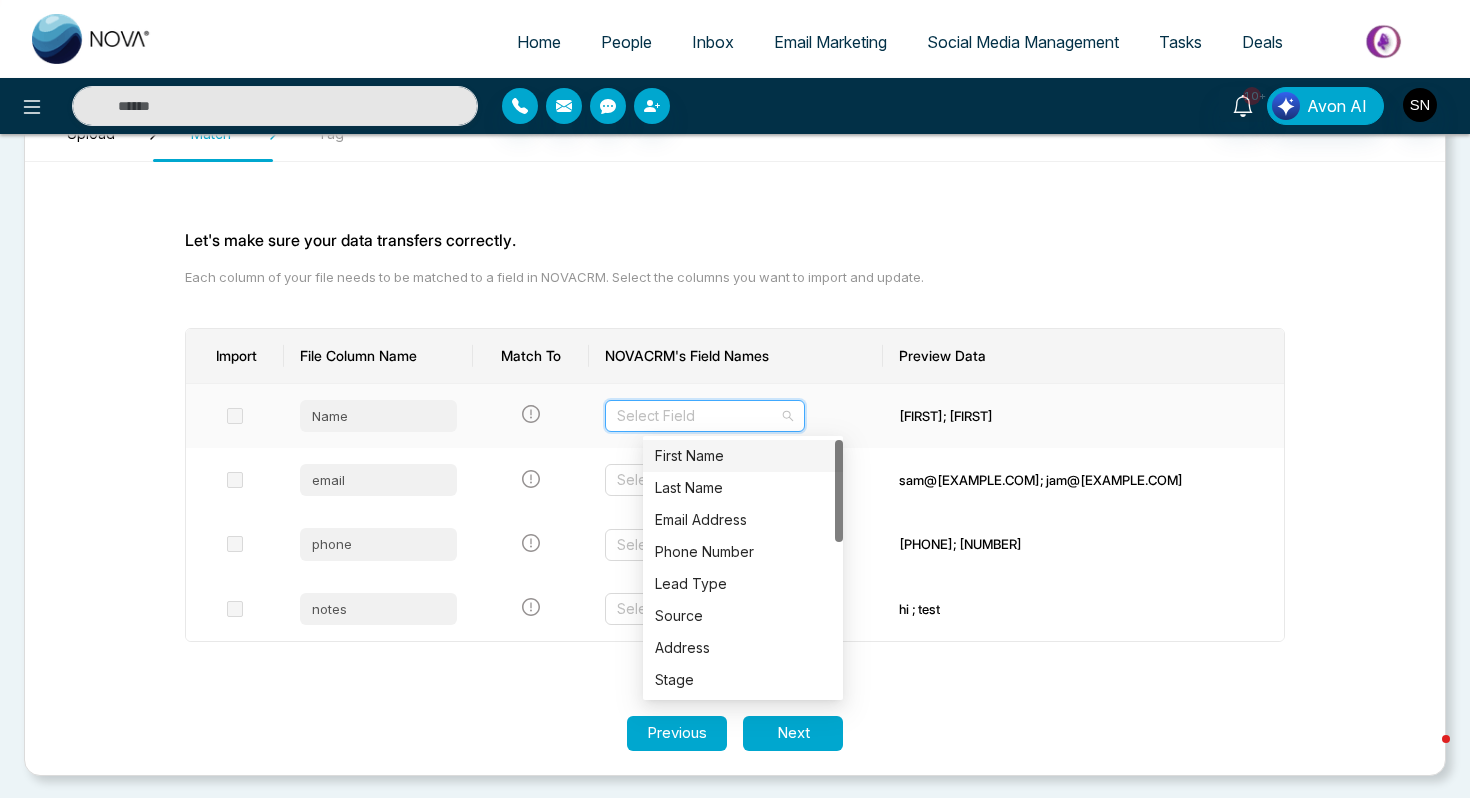 click on "First Name" at bounding box center [743, 456] 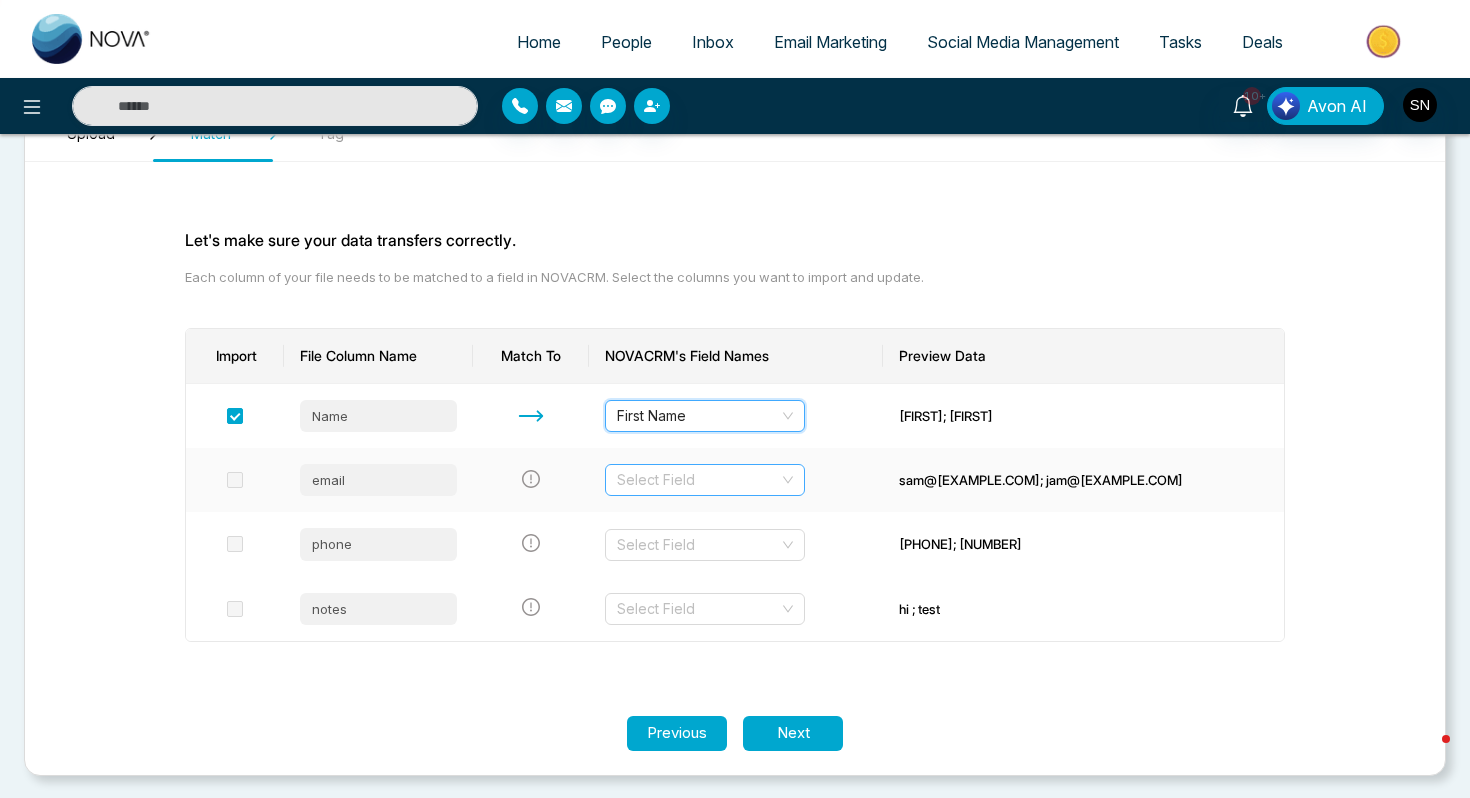 click at bounding box center [698, 480] 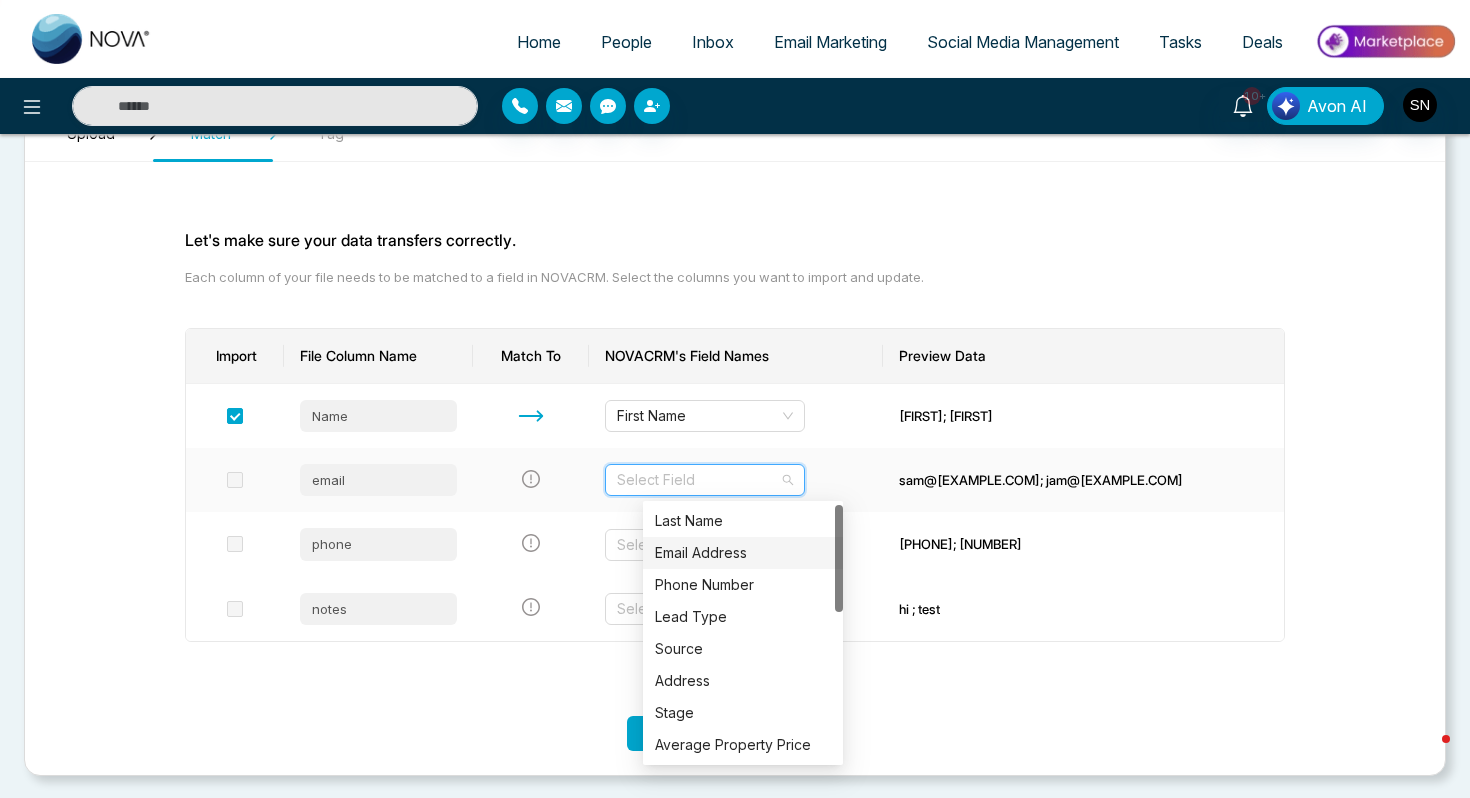 click on "Email Address" at bounding box center [743, 553] 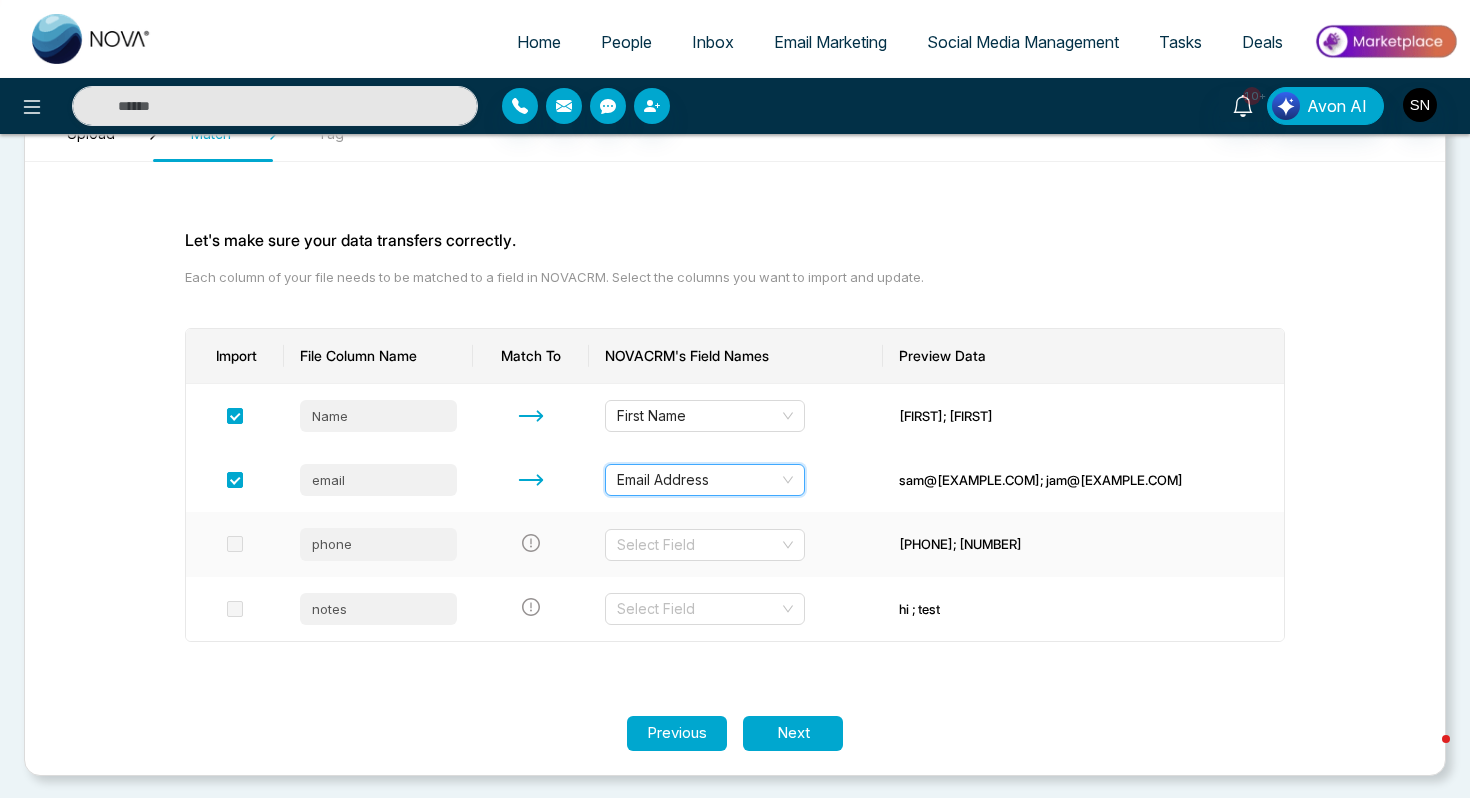 click on "Select Field" at bounding box center (736, 544) 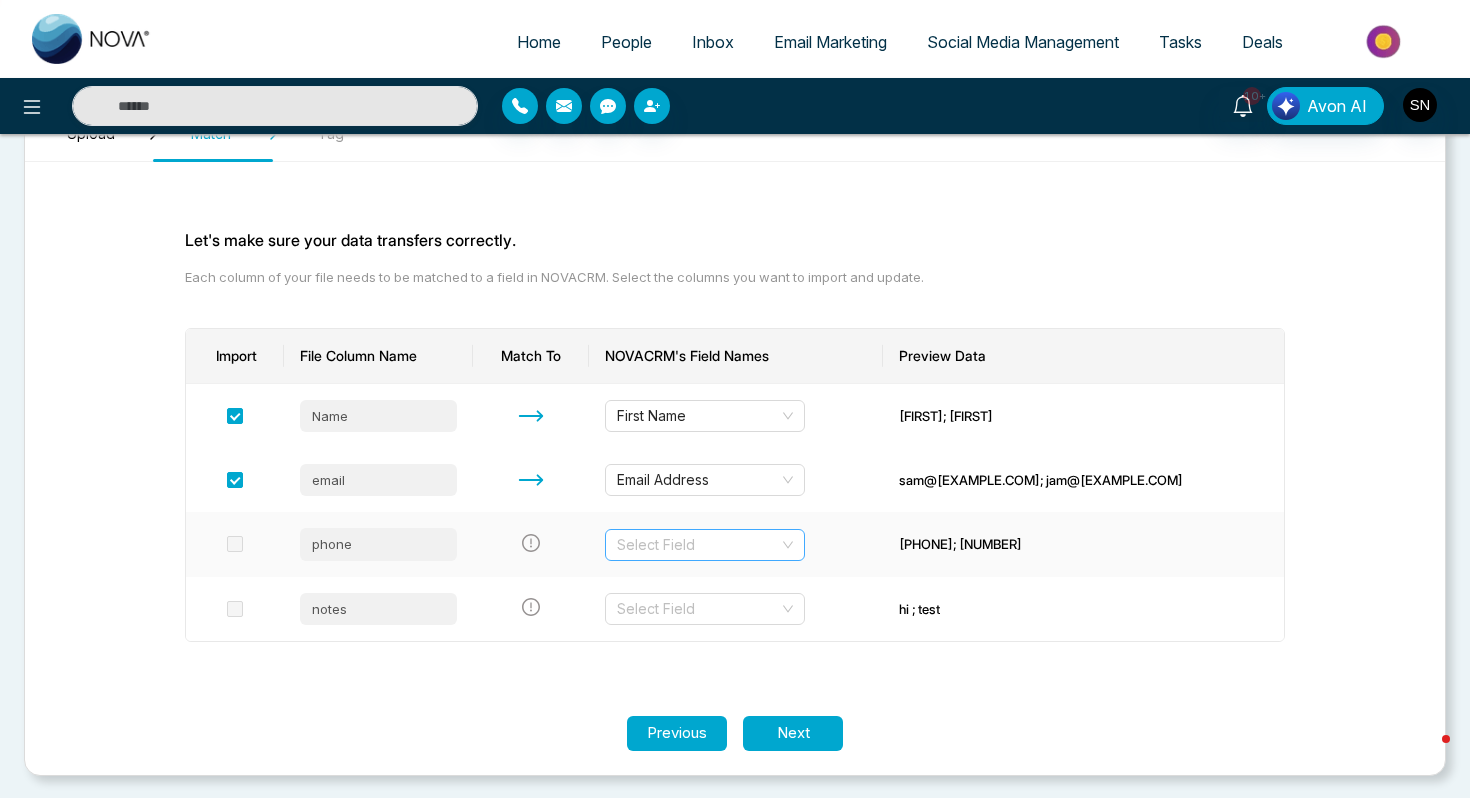 click at bounding box center (698, 545) 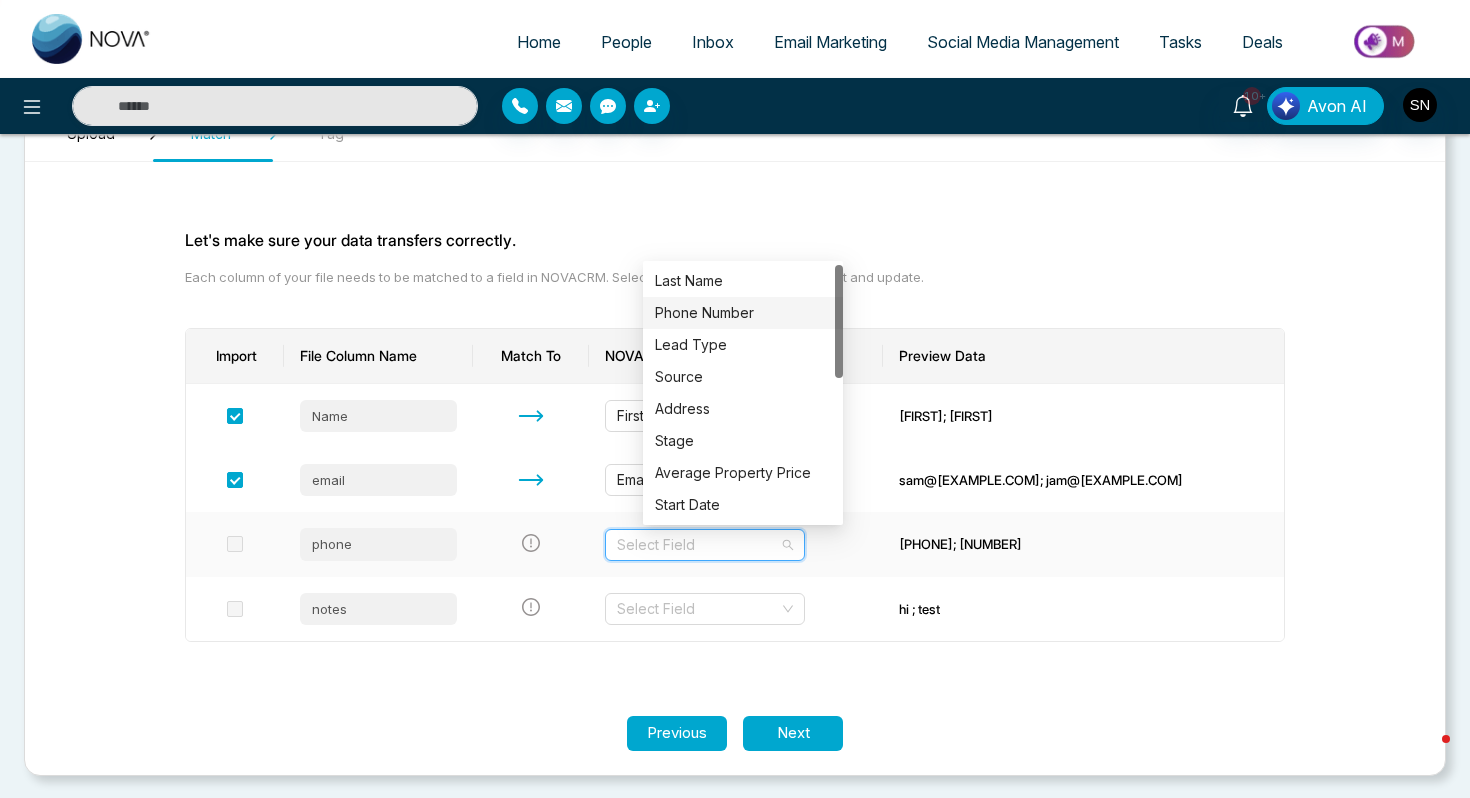 click on "Phone Number" at bounding box center [743, 313] 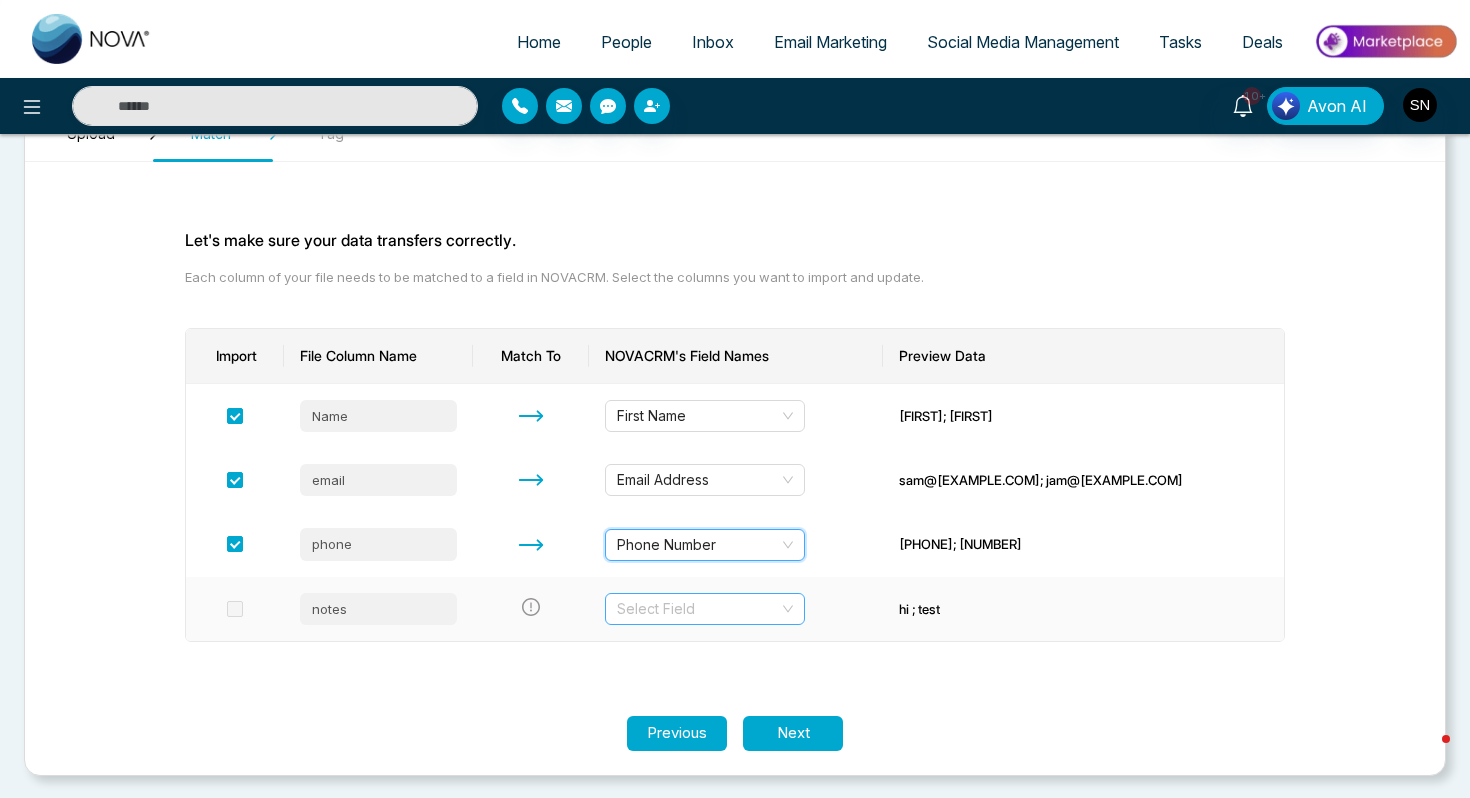 click at bounding box center [698, 609] 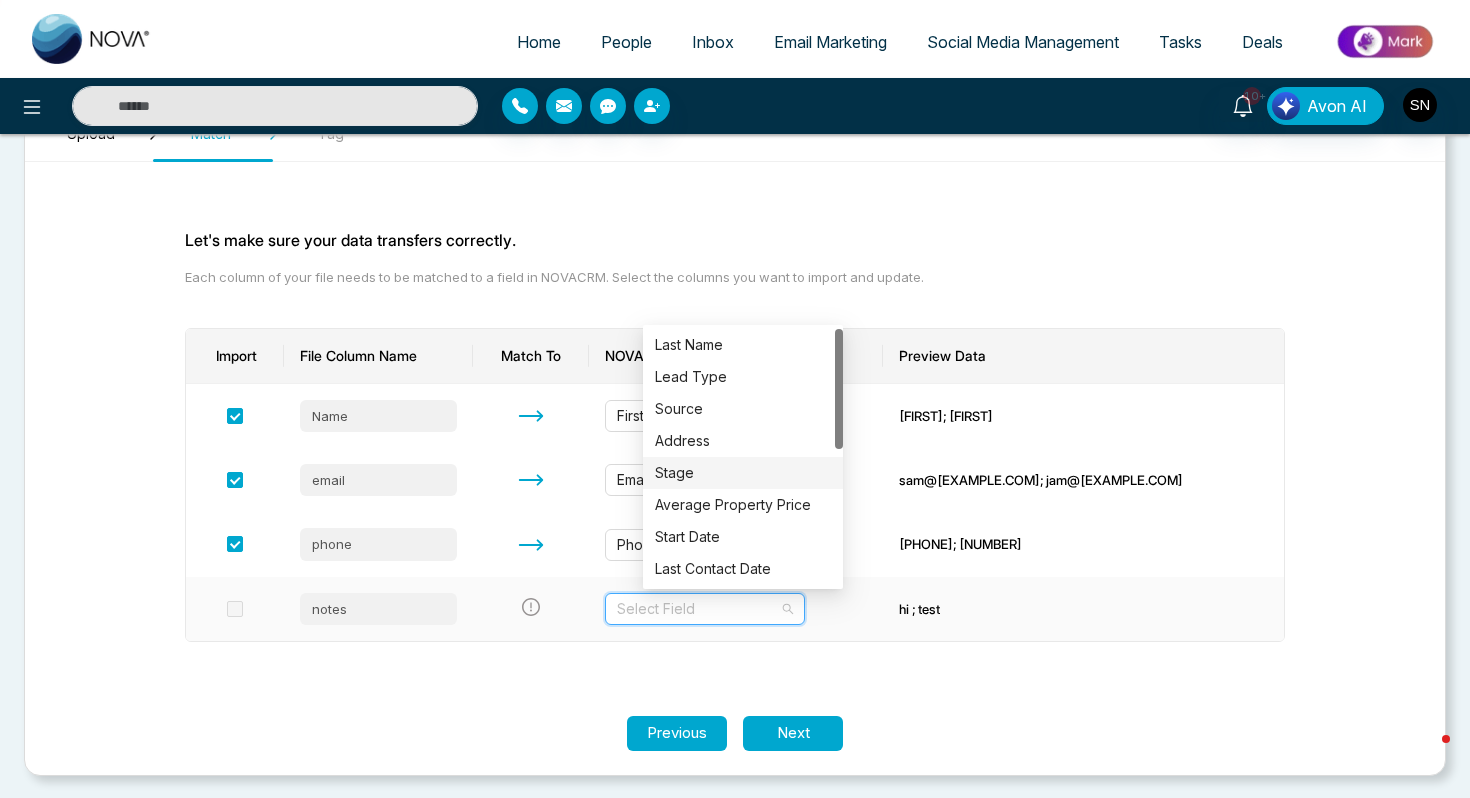 scroll, scrollTop: 288, scrollLeft: 0, axis: vertical 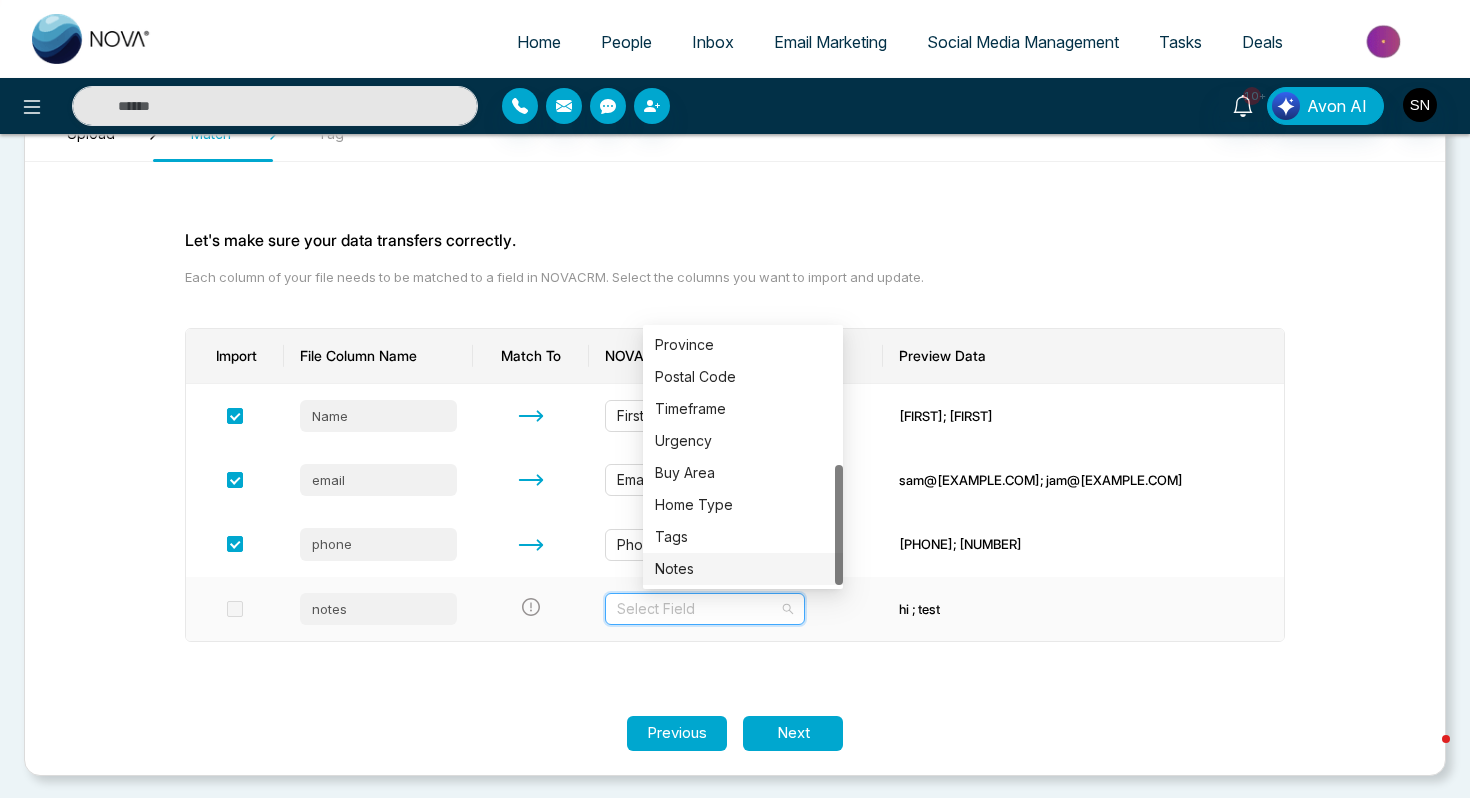 click on "Notes" at bounding box center (743, 569) 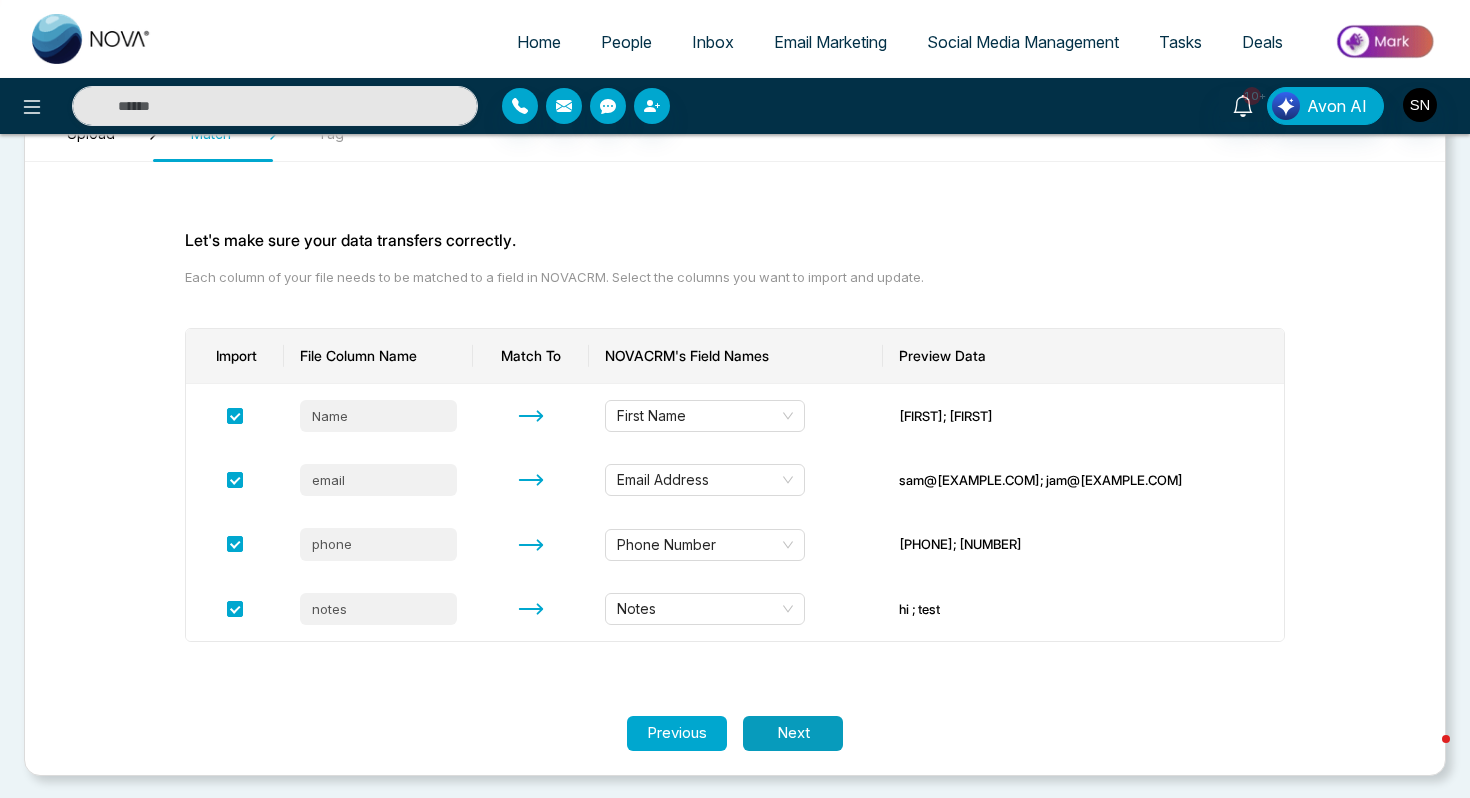 click on "Next" at bounding box center [793, 733] 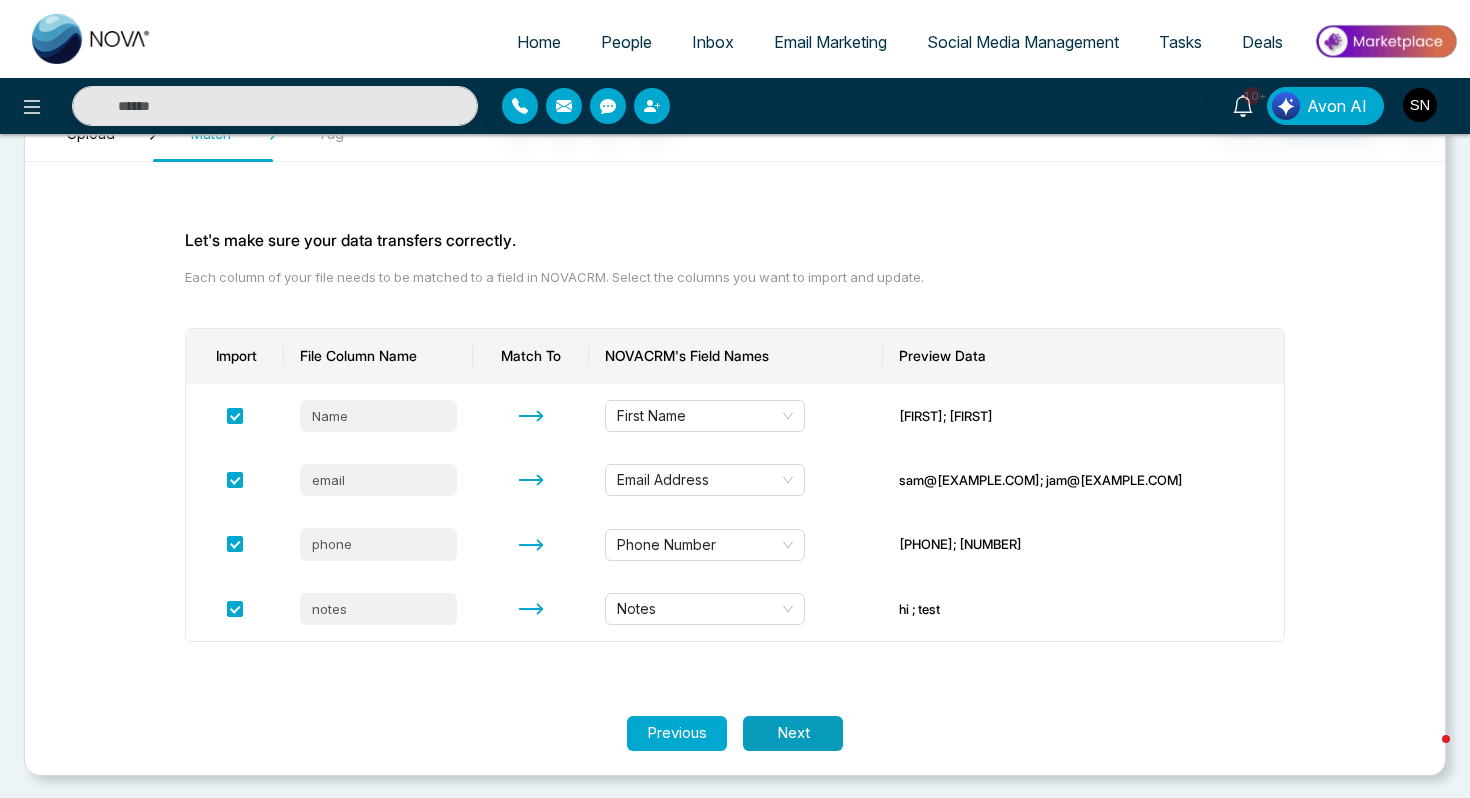 scroll, scrollTop: 0, scrollLeft: 0, axis: both 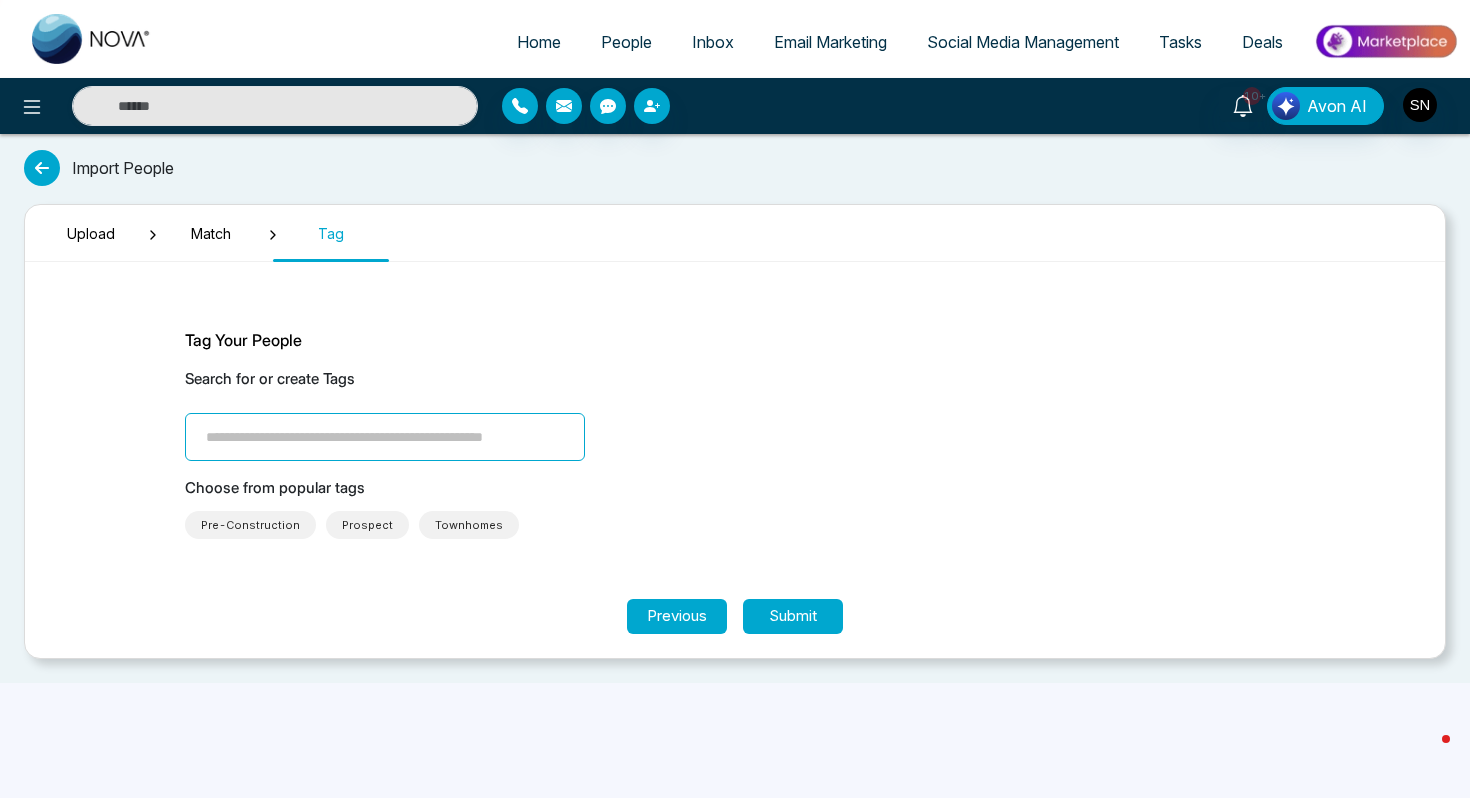 click at bounding box center [385, 437] 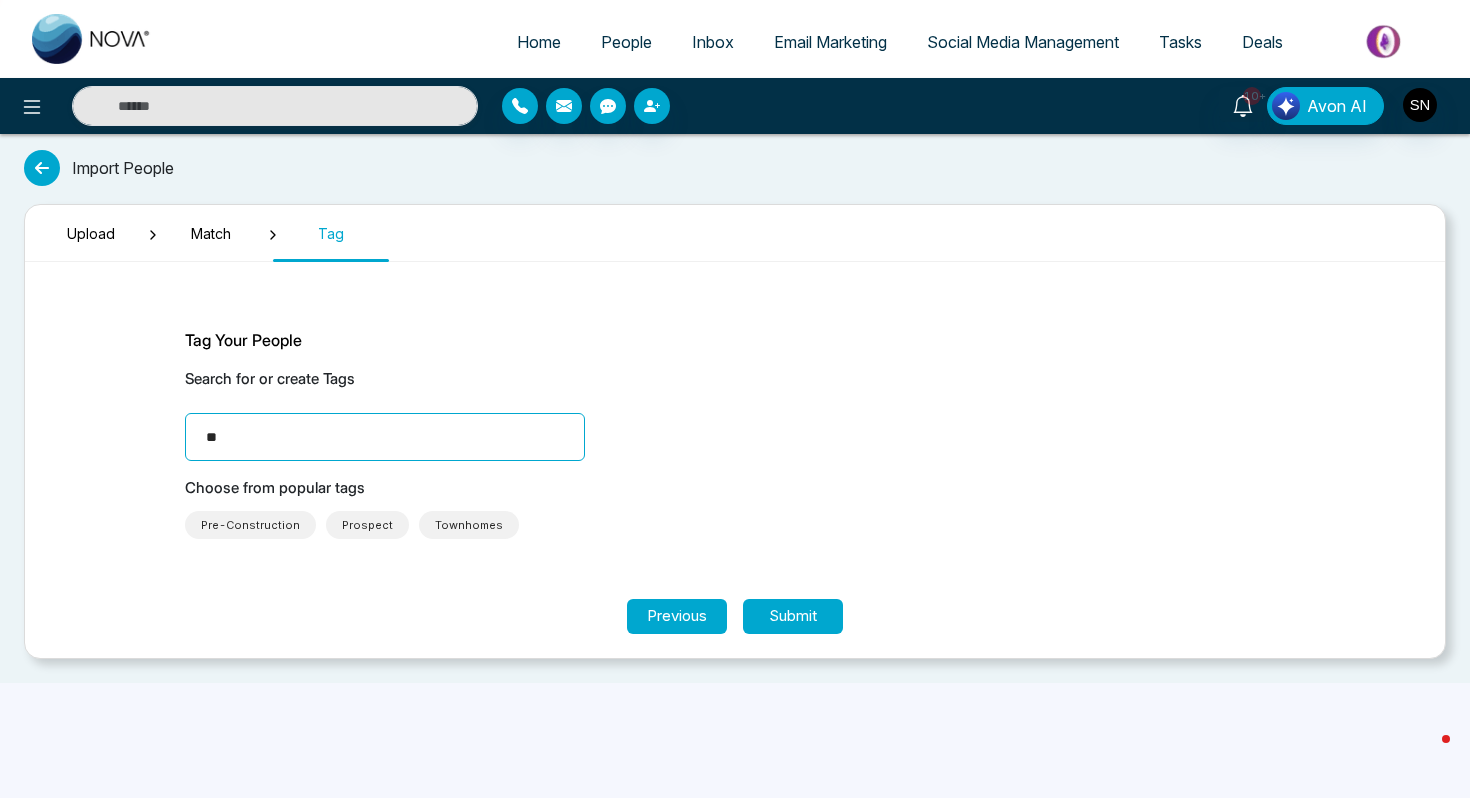 type on "*" 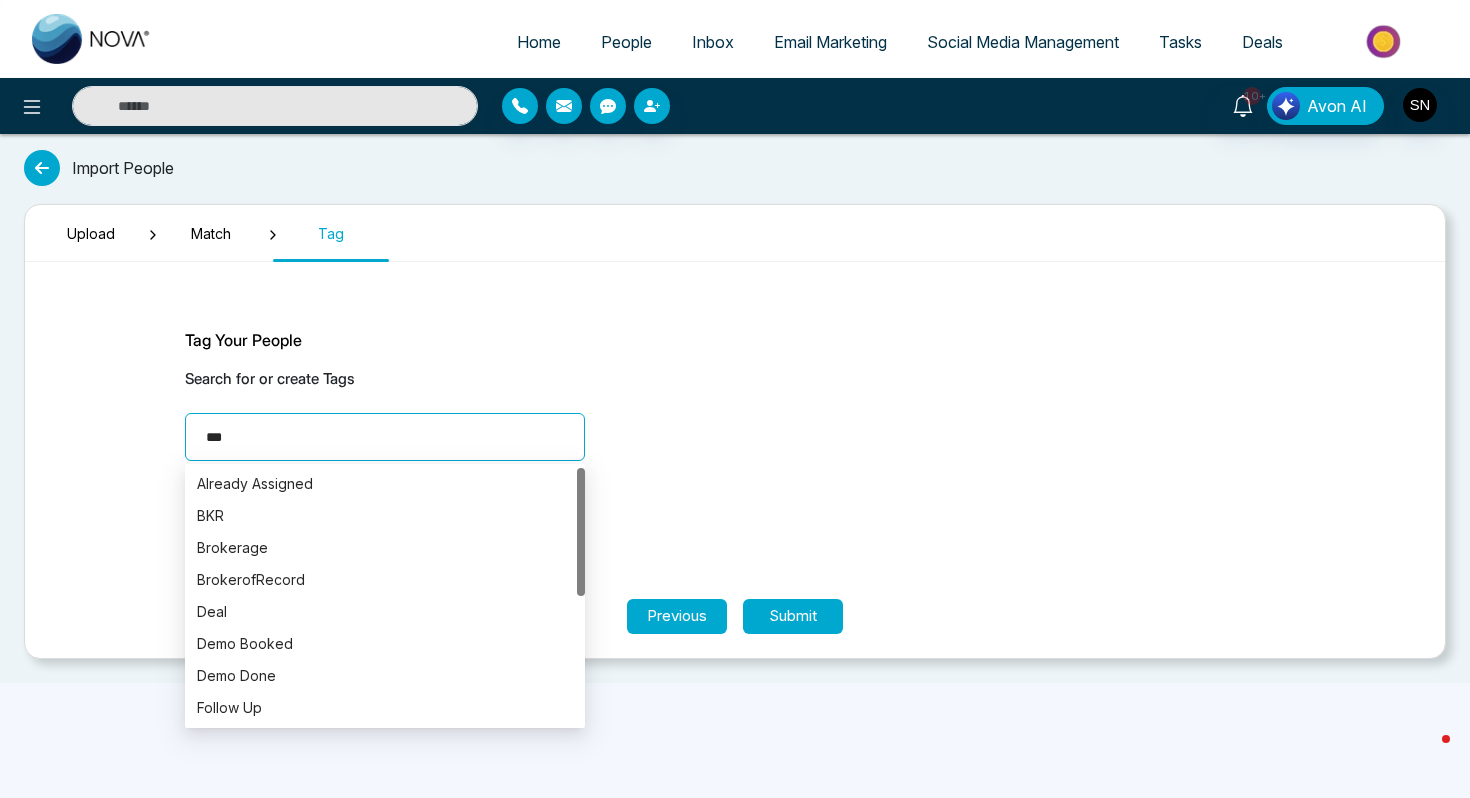 type on "****" 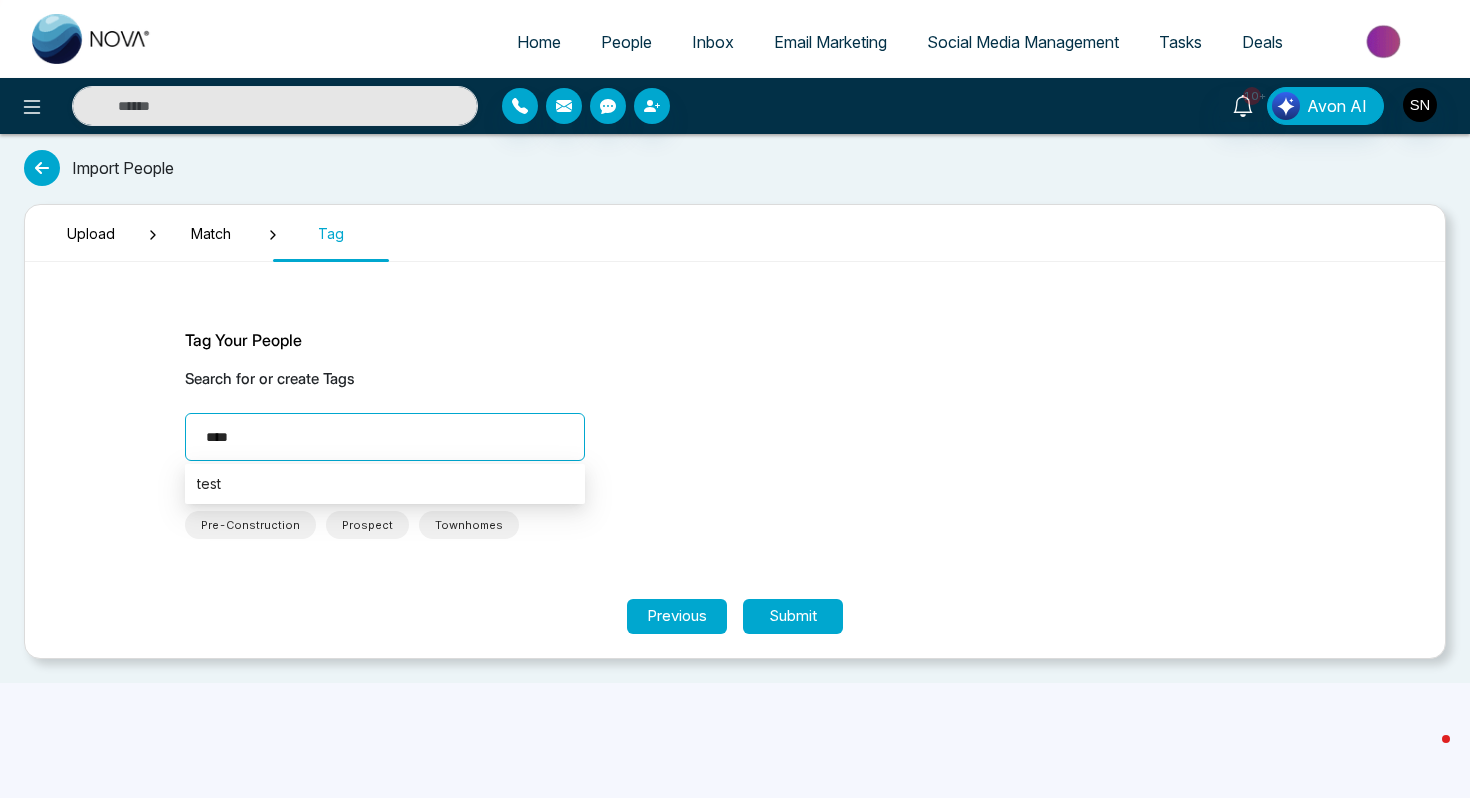 scroll, scrollTop: 0, scrollLeft: 0, axis: both 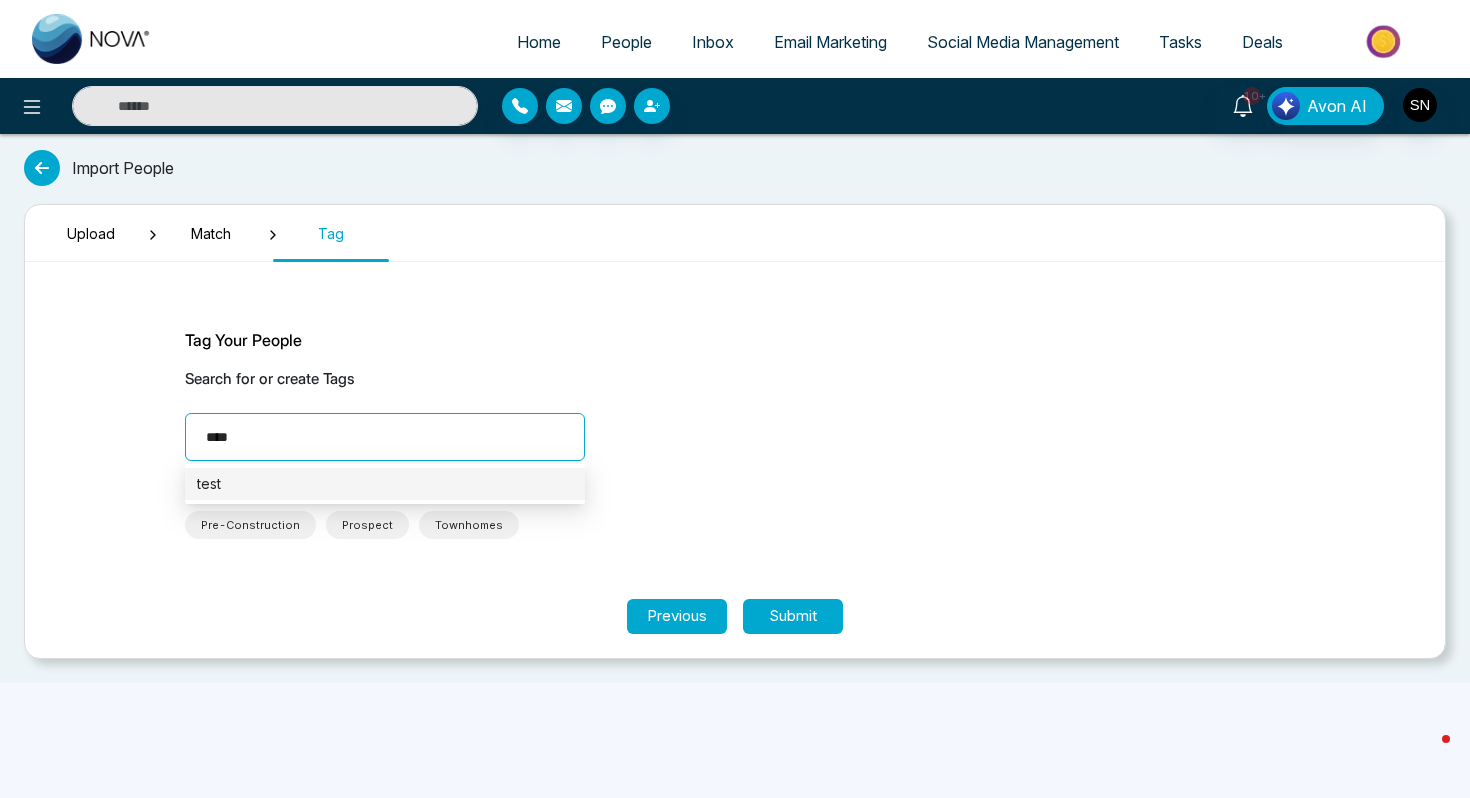 click on "test" at bounding box center [385, 484] 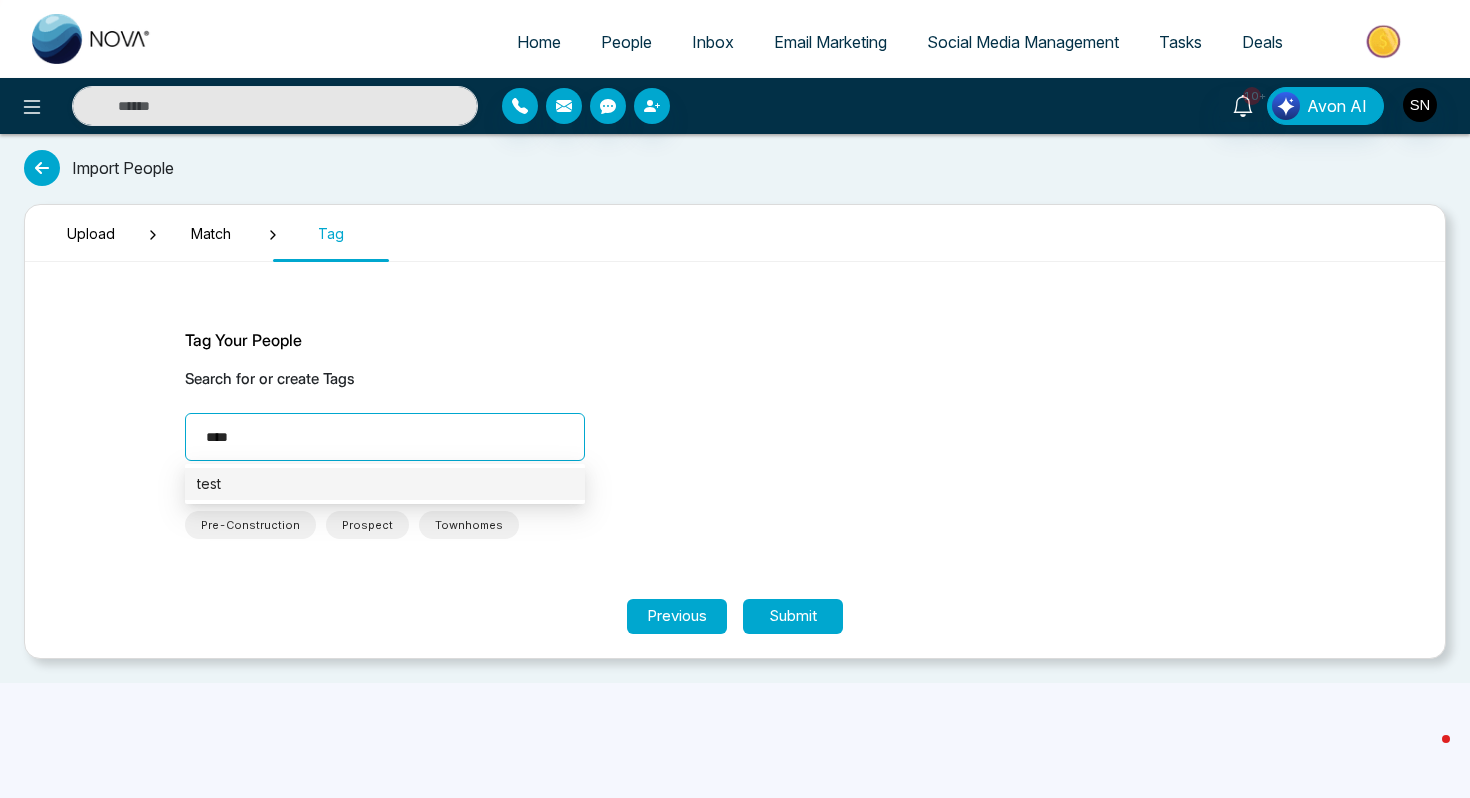 type 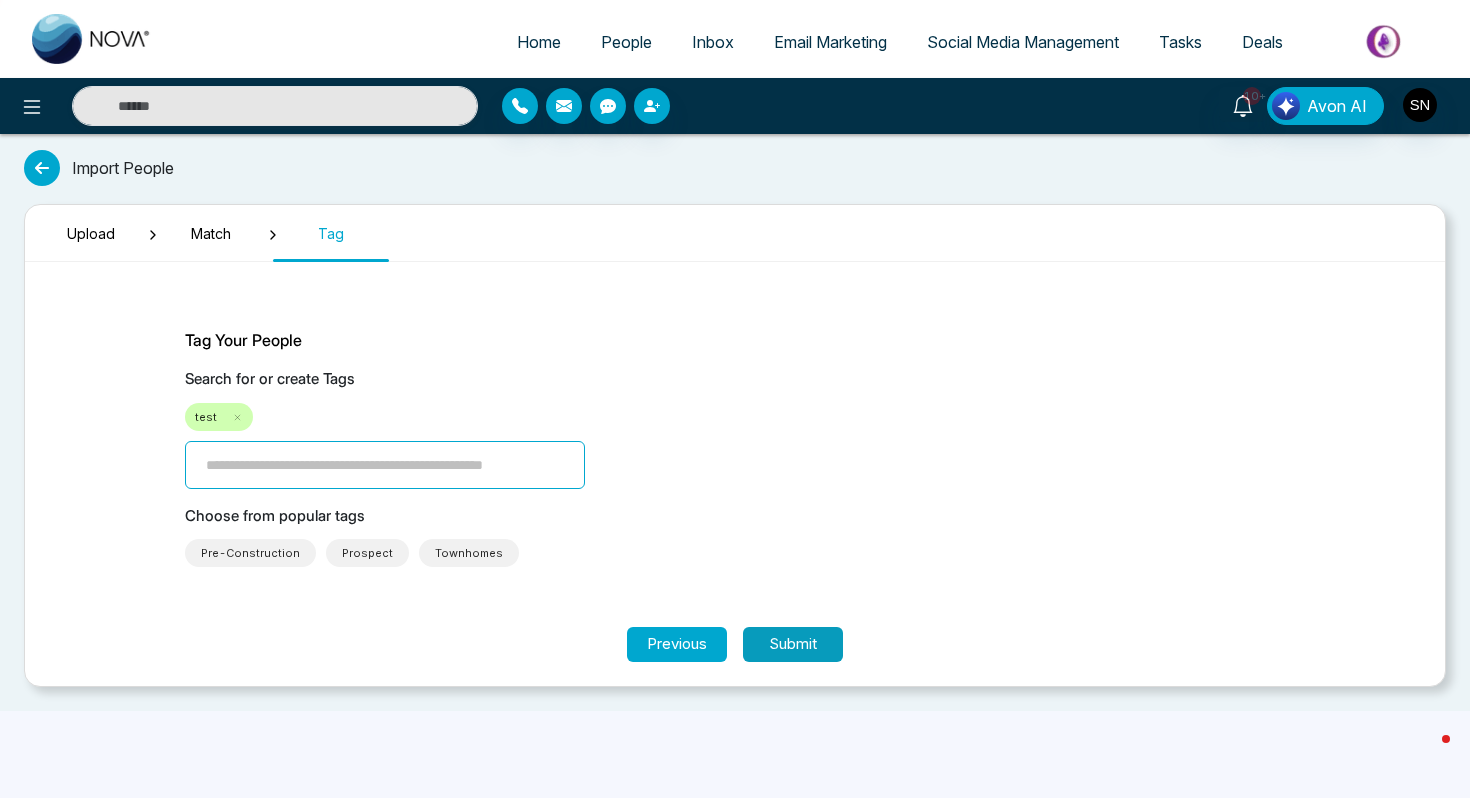 click on "Submit" at bounding box center [793, 644] 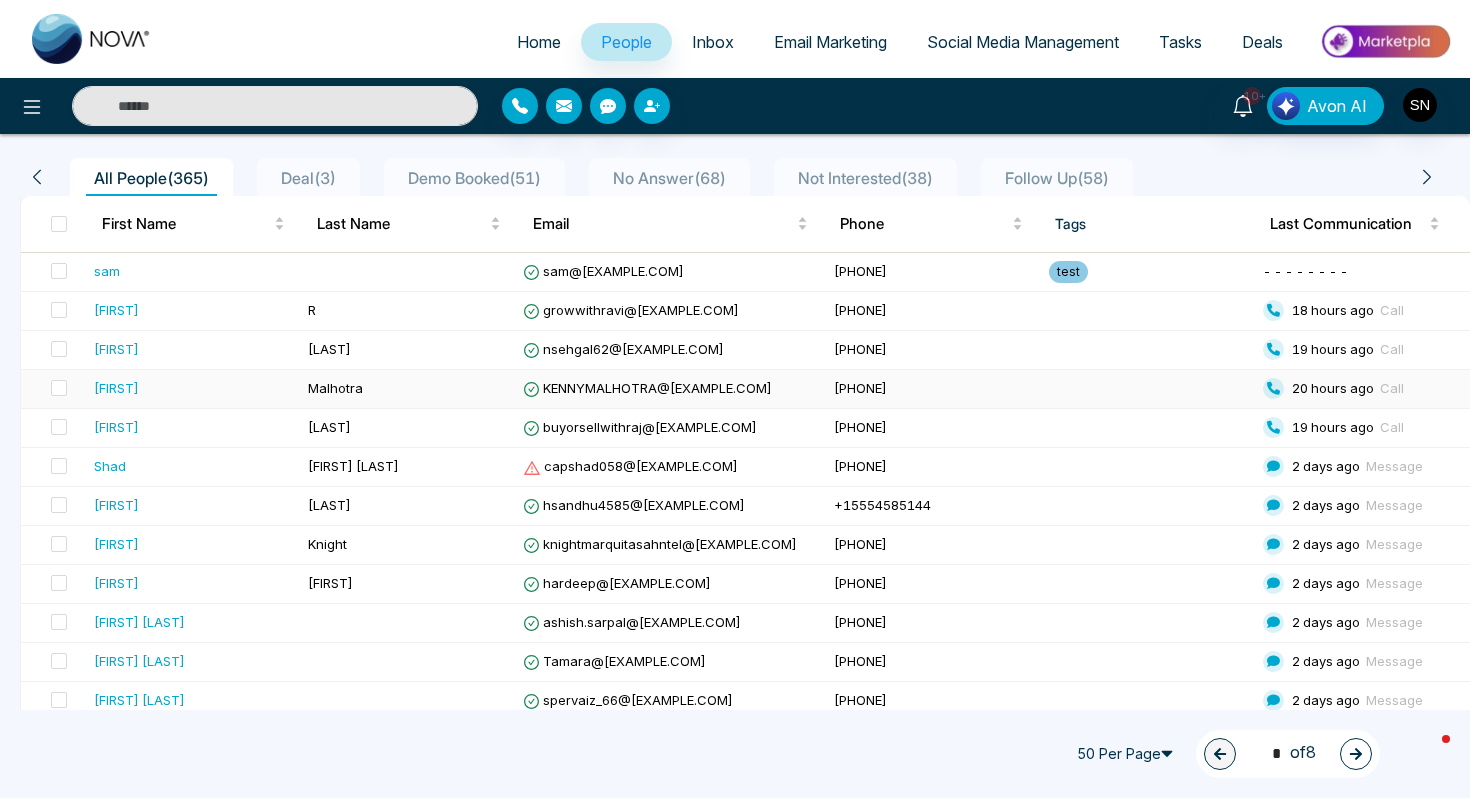 scroll, scrollTop: 0, scrollLeft: 0, axis: both 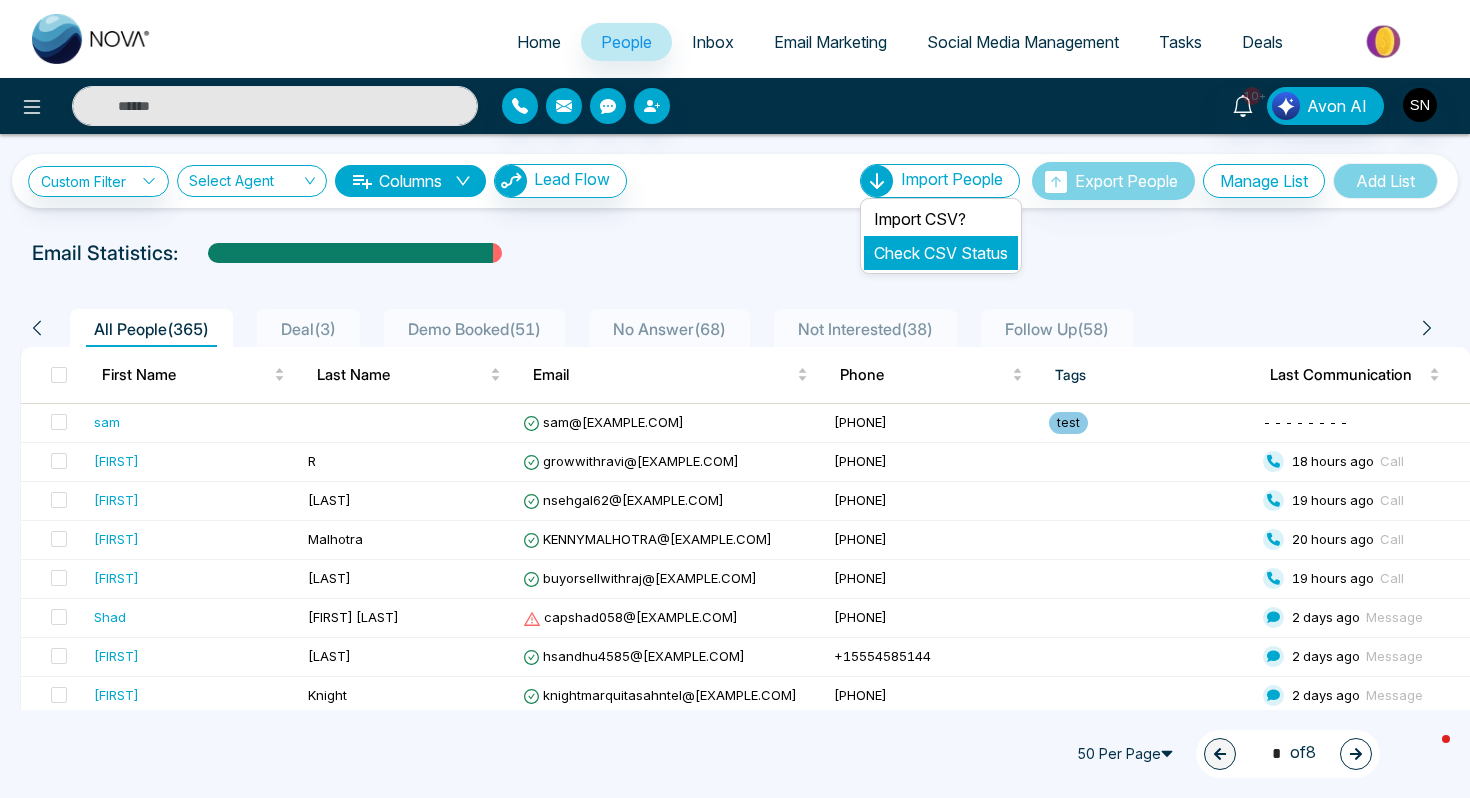 click on "Check CSV Status" at bounding box center [941, 253] 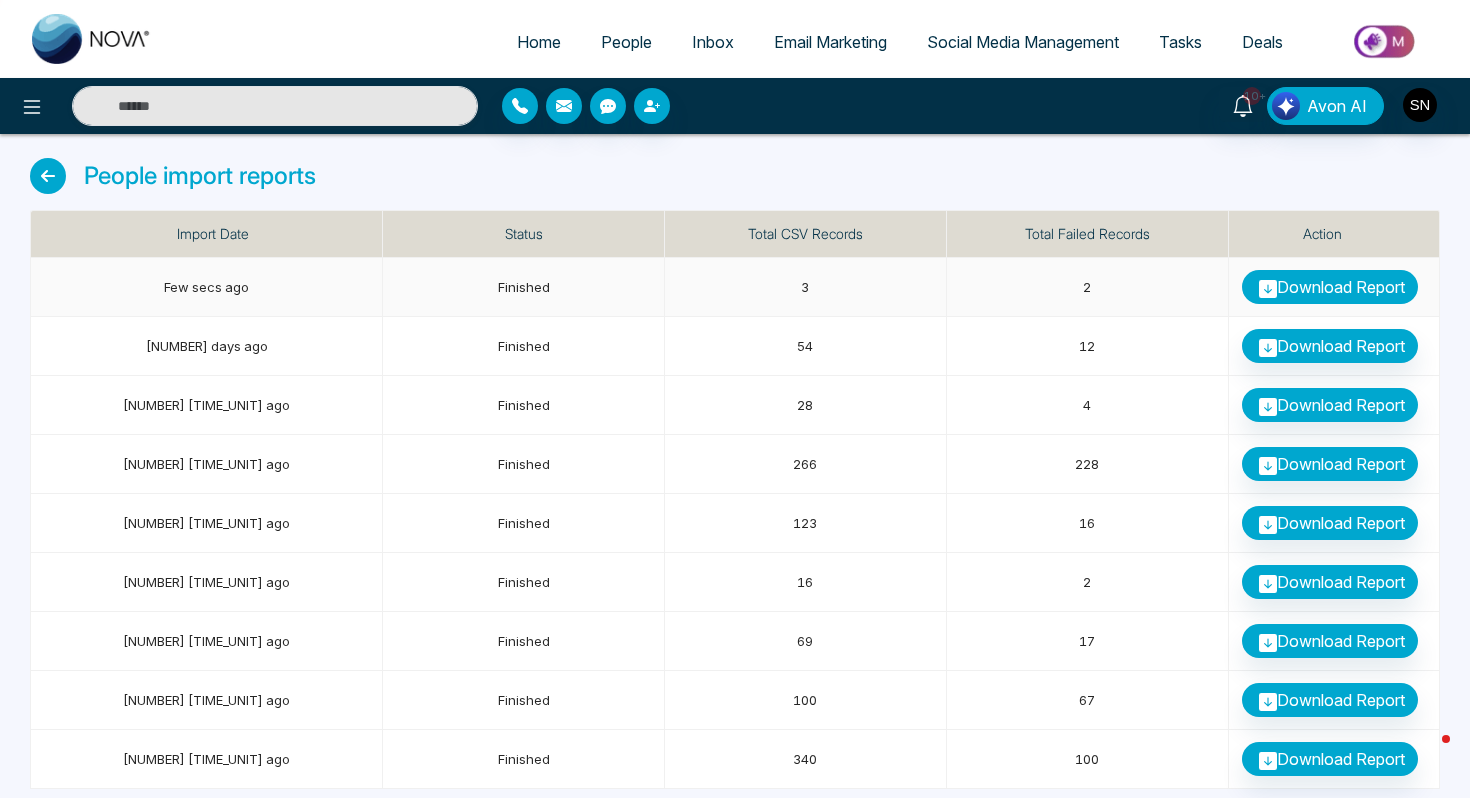 click on "Download Report" at bounding box center (1330, 287) 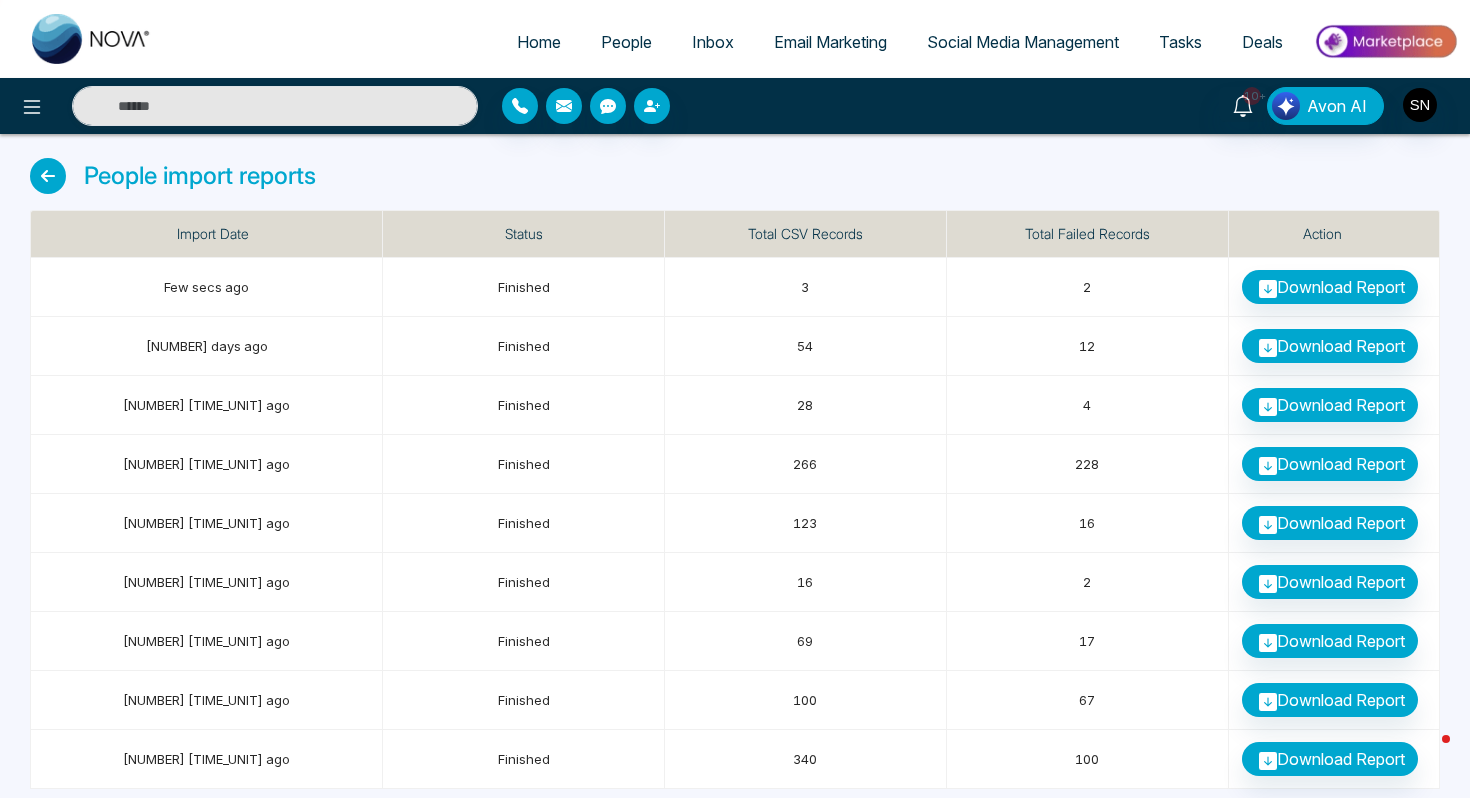 click on "Home People Inbox Email Marketing Social Media Management Tasks Deals" at bounding box center [815, 43] 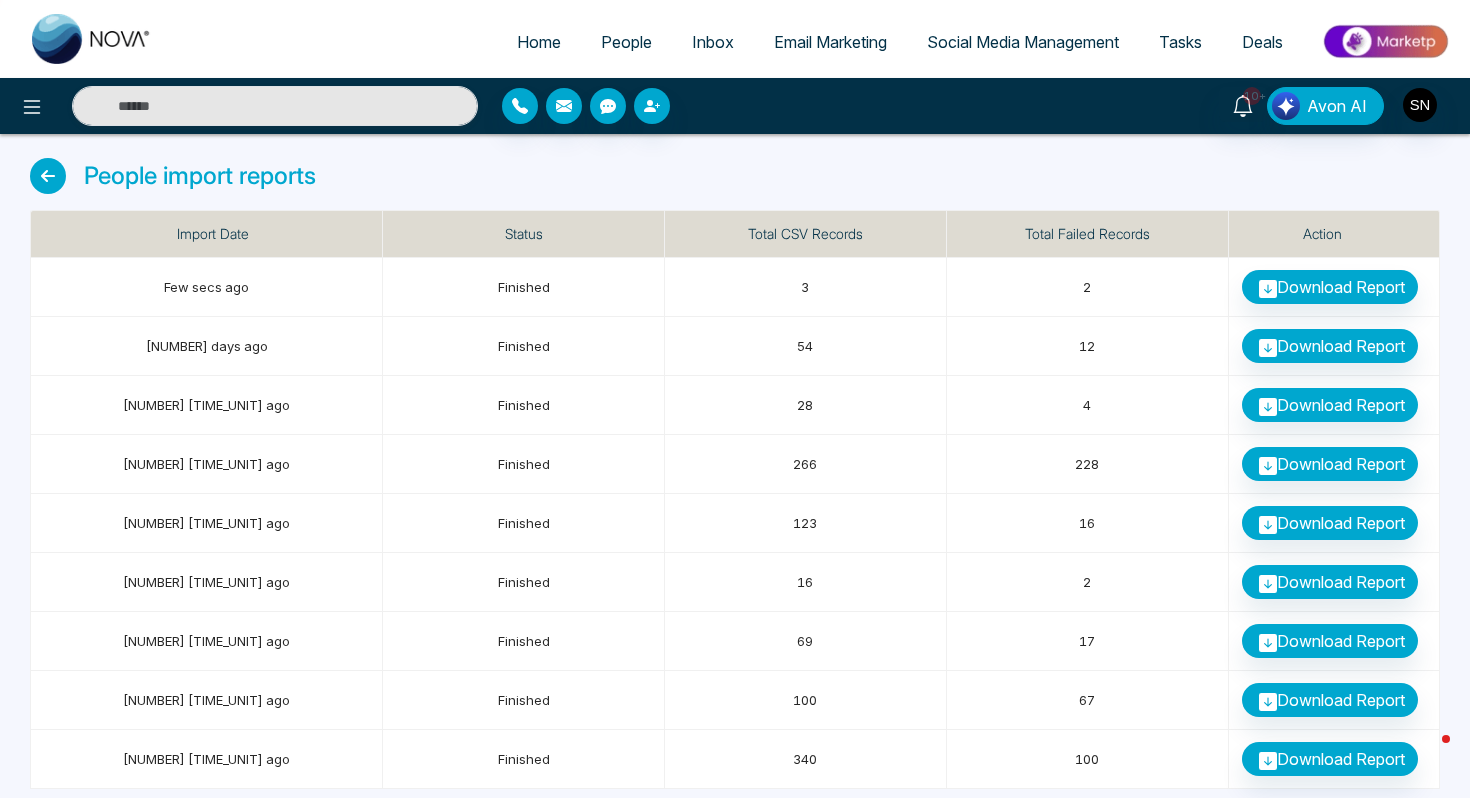 click on "People" at bounding box center (626, 42) 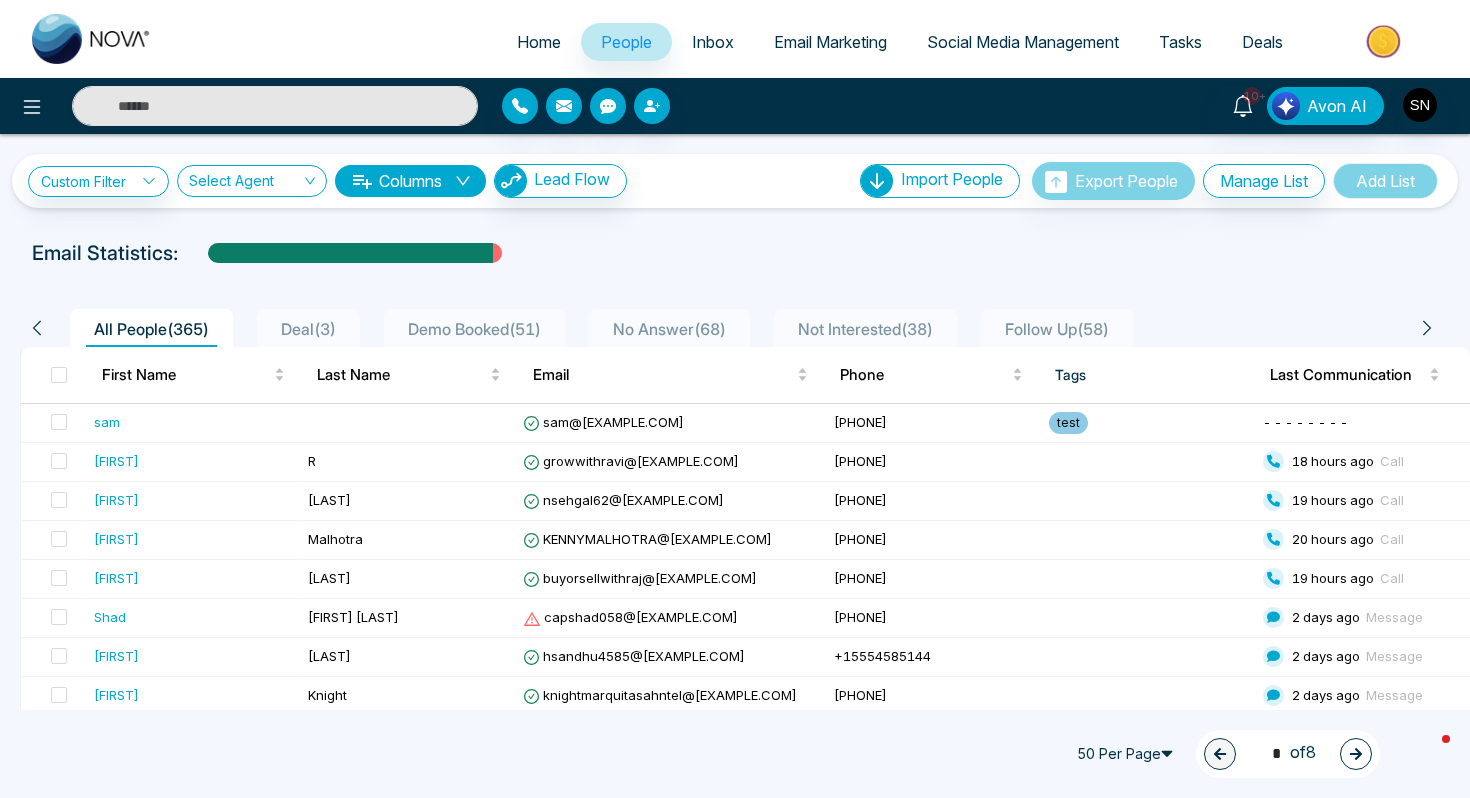 click on "Home" at bounding box center (539, 42) 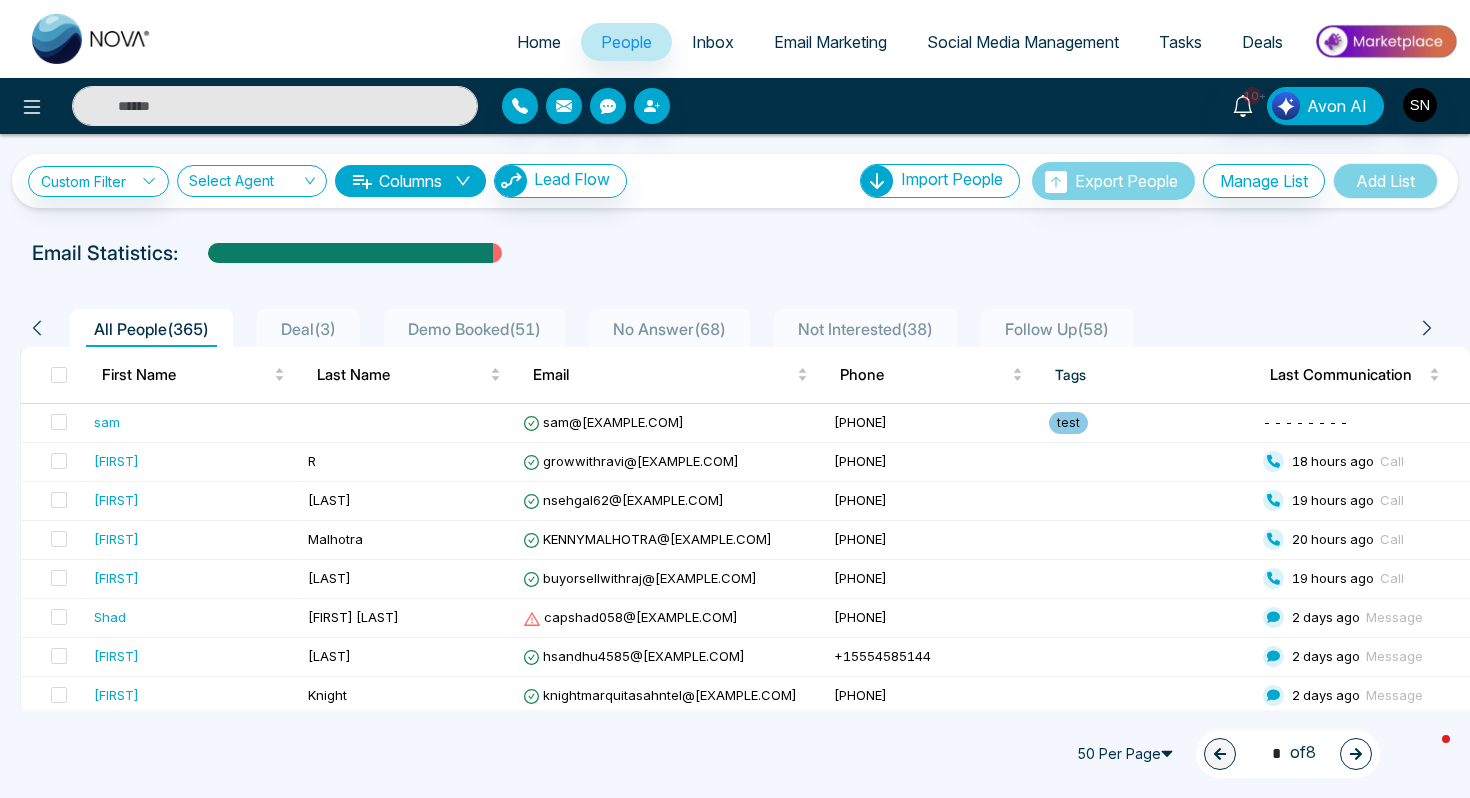 select on "*" 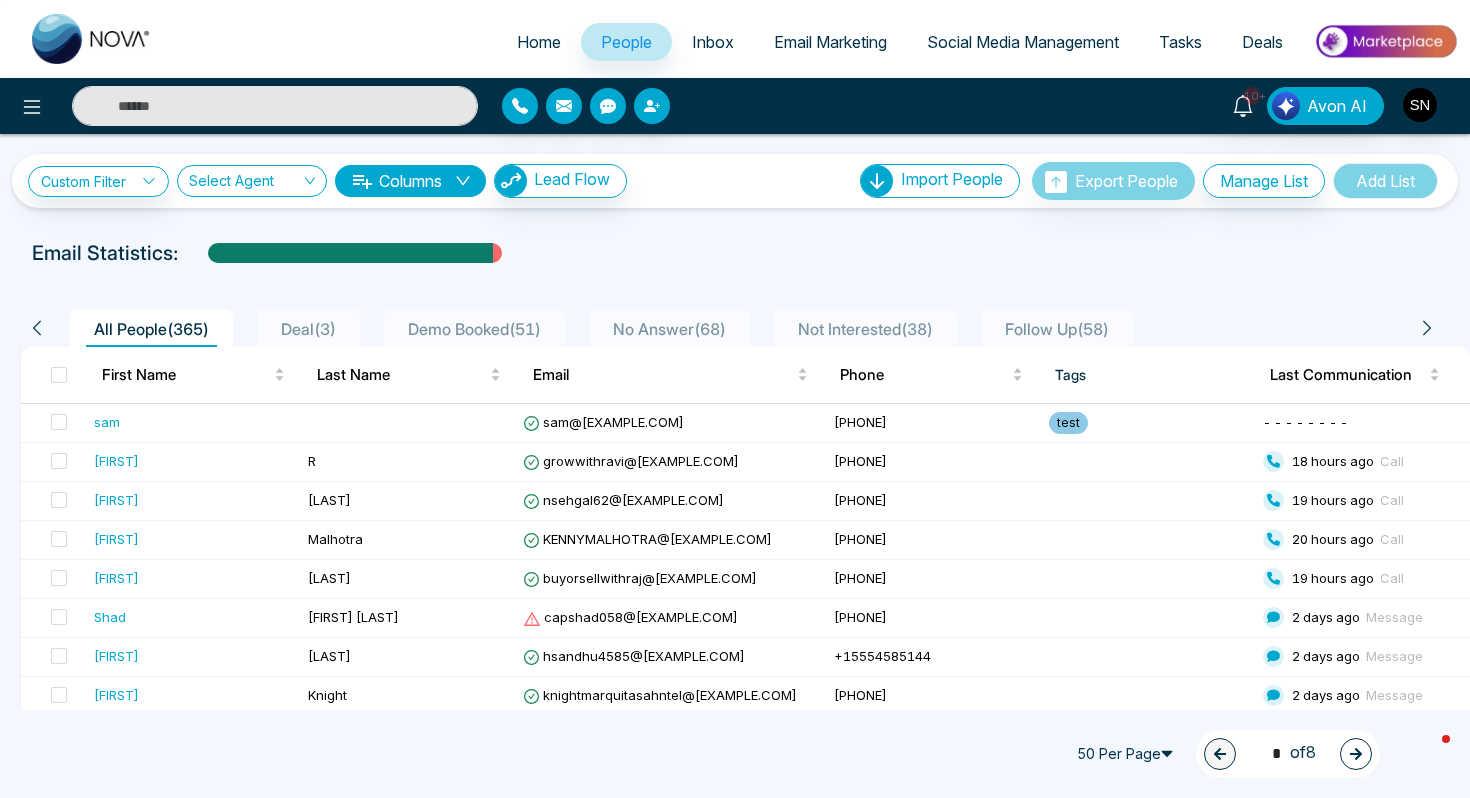 select on "*" 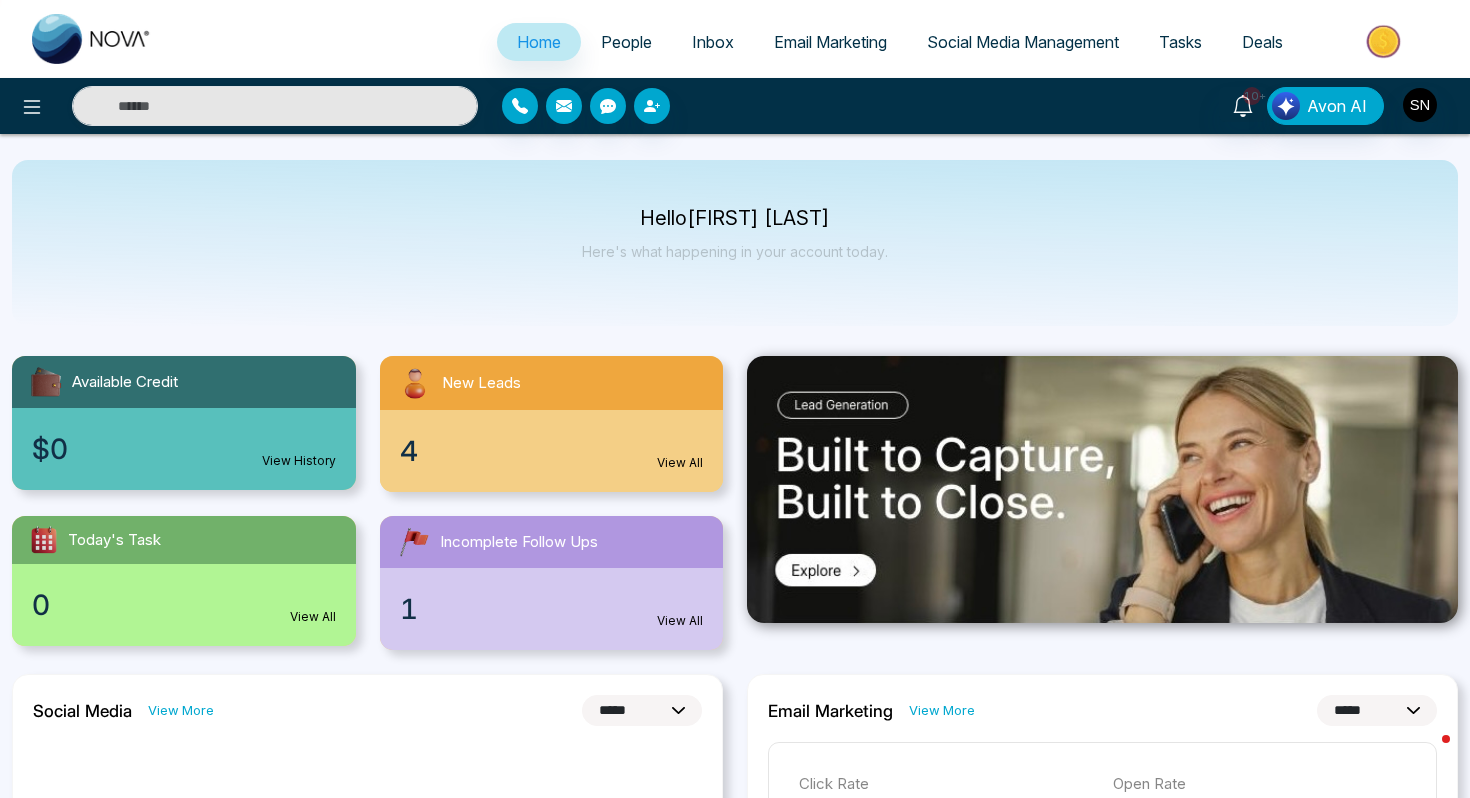 click on "4 View All" at bounding box center (552, 451) 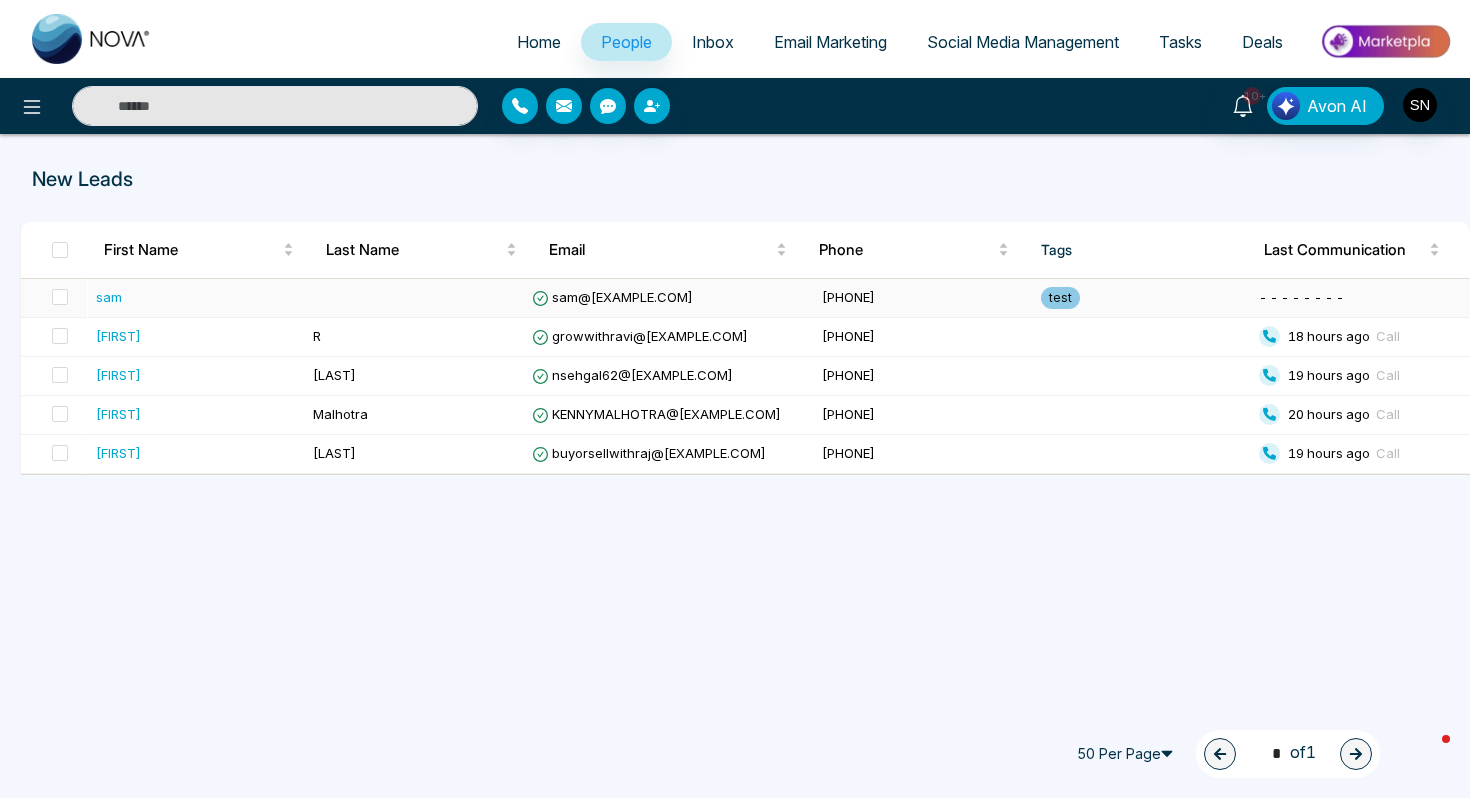 click at bounding box center [414, 298] 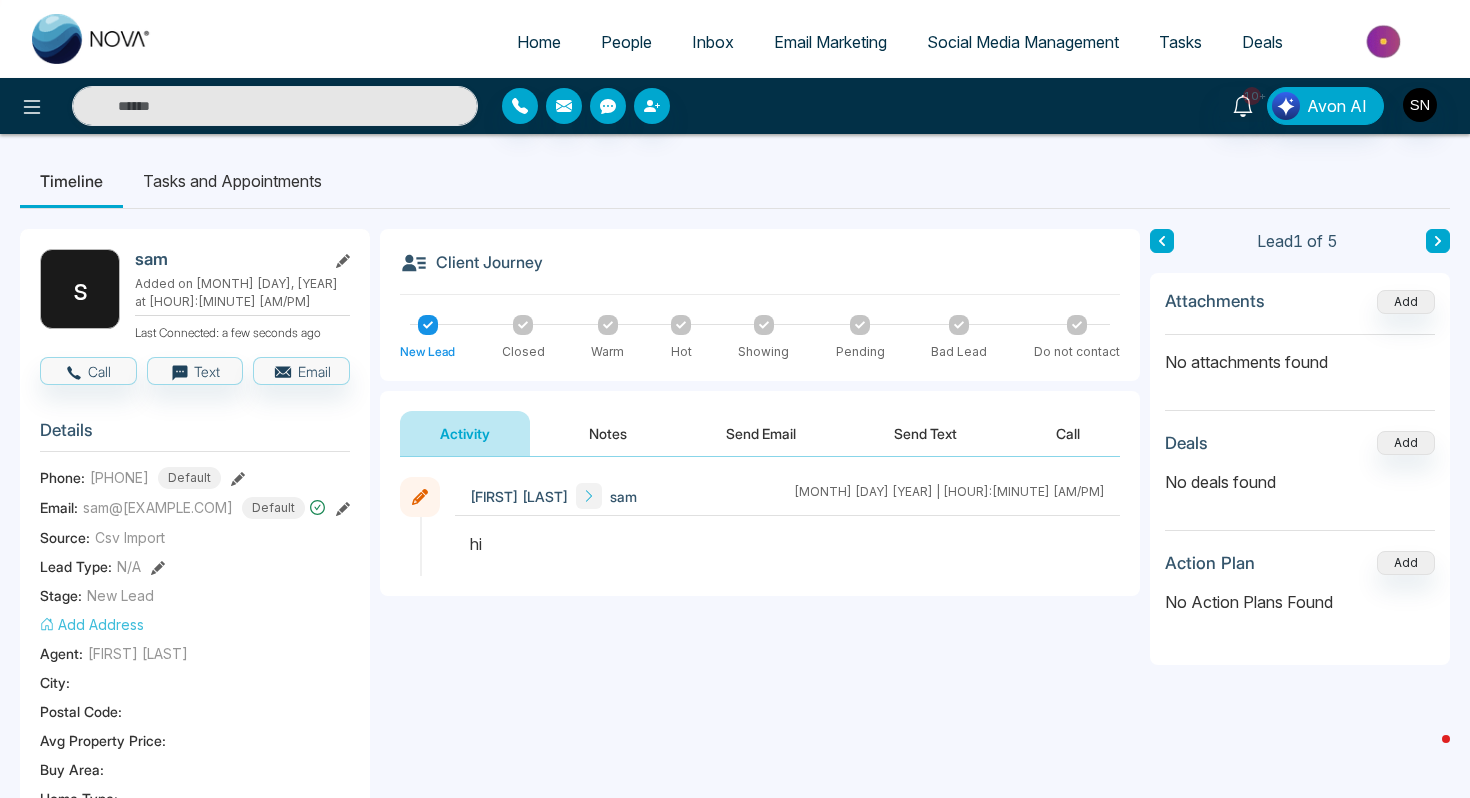 click on "People" at bounding box center (626, 42) 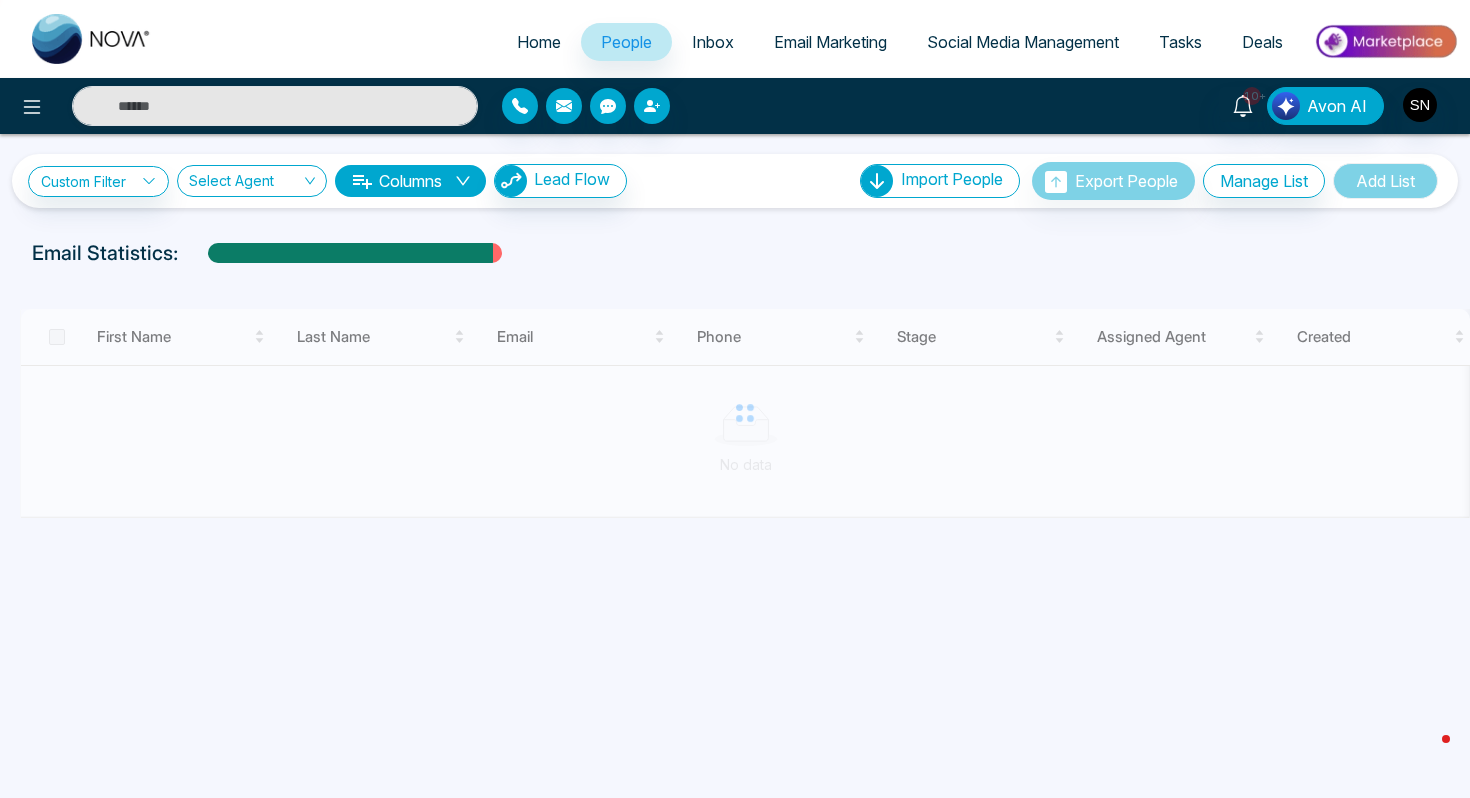 click 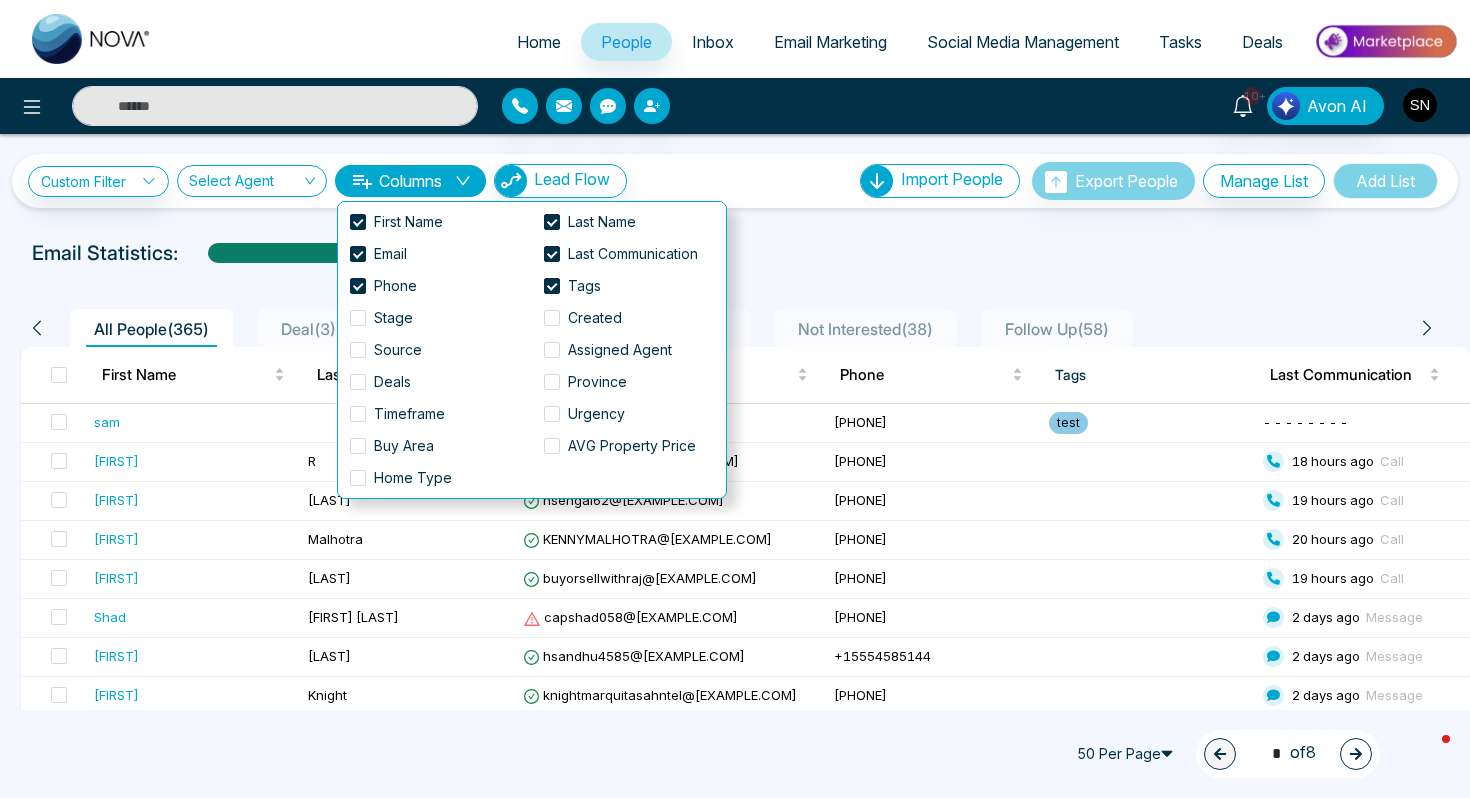 click at bounding box center (1420, 105) 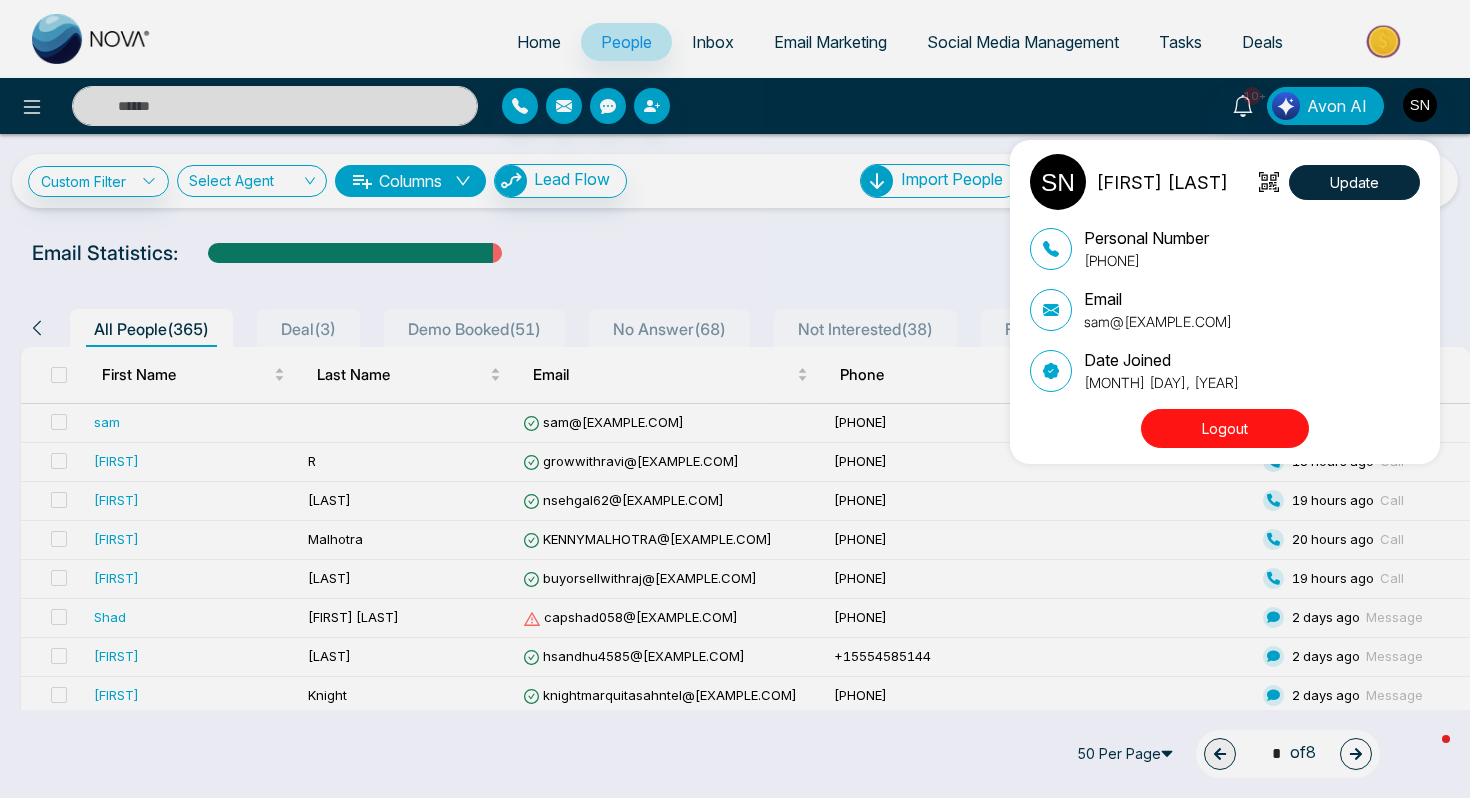 click on "Logout" at bounding box center [1225, 428] 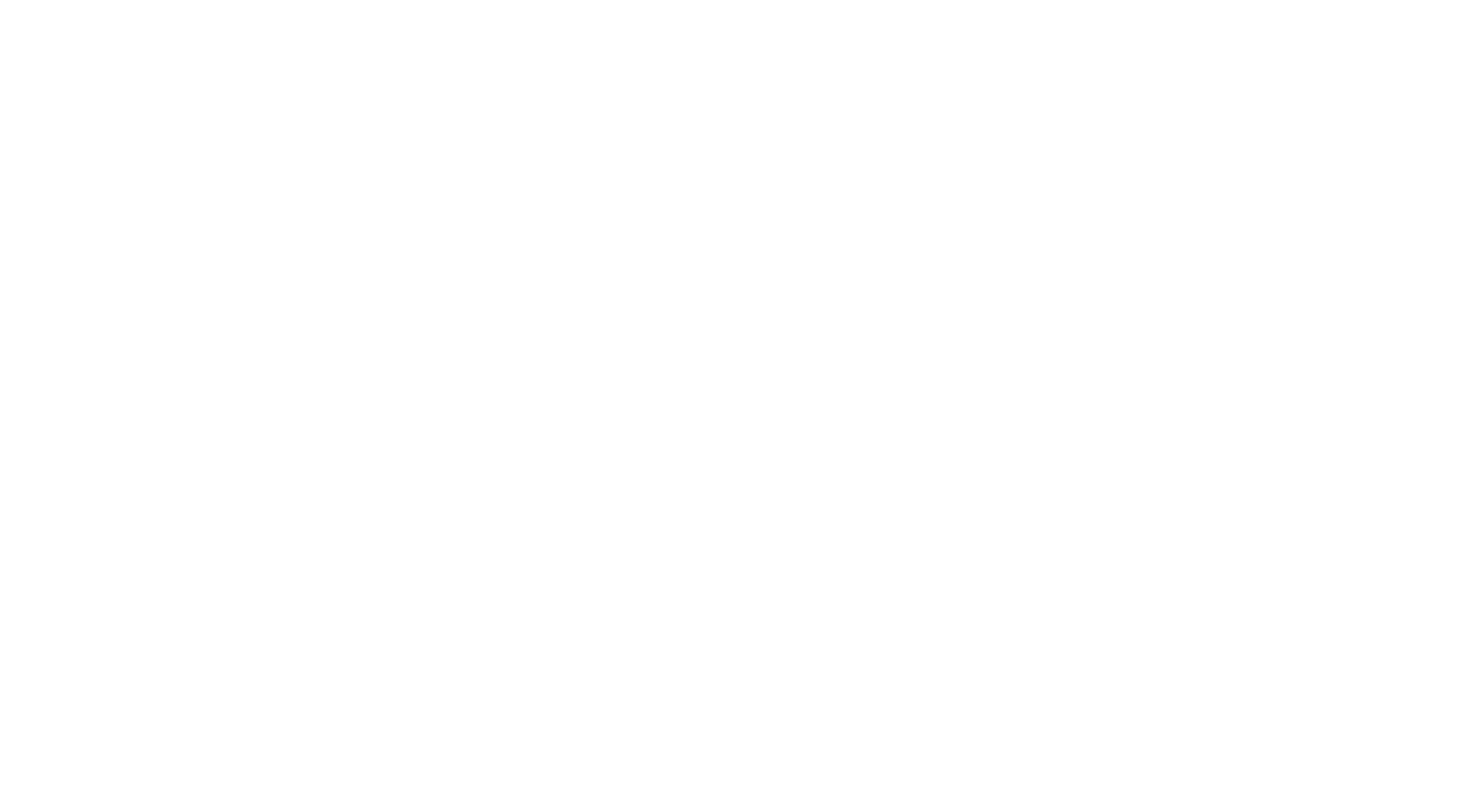 scroll, scrollTop: 0, scrollLeft: 0, axis: both 